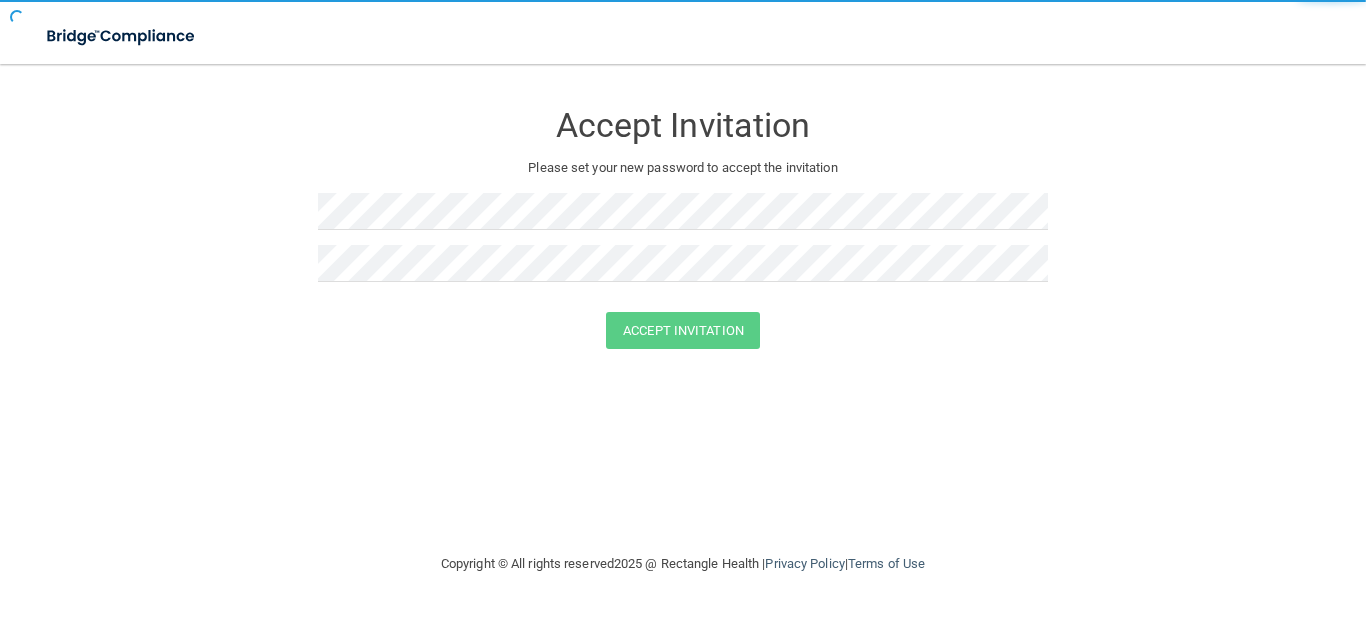 scroll, scrollTop: 0, scrollLeft: 0, axis: both 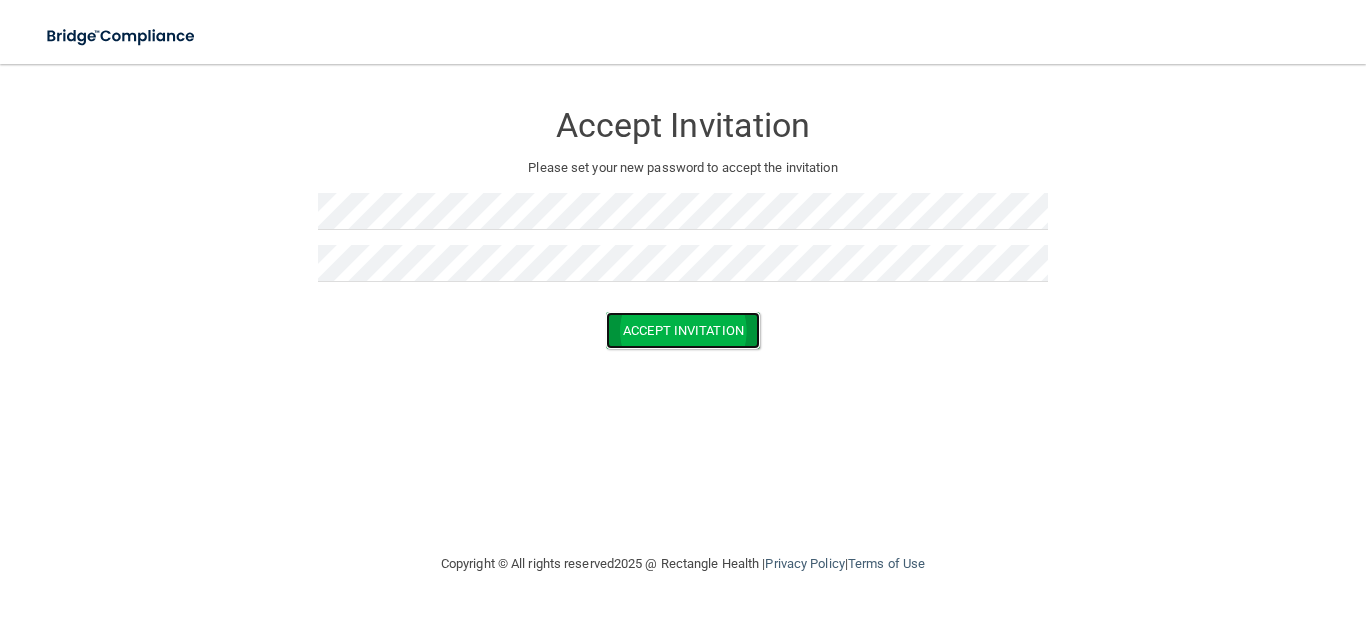 click on "Accept Invitation" at bounding box center [683, 330] 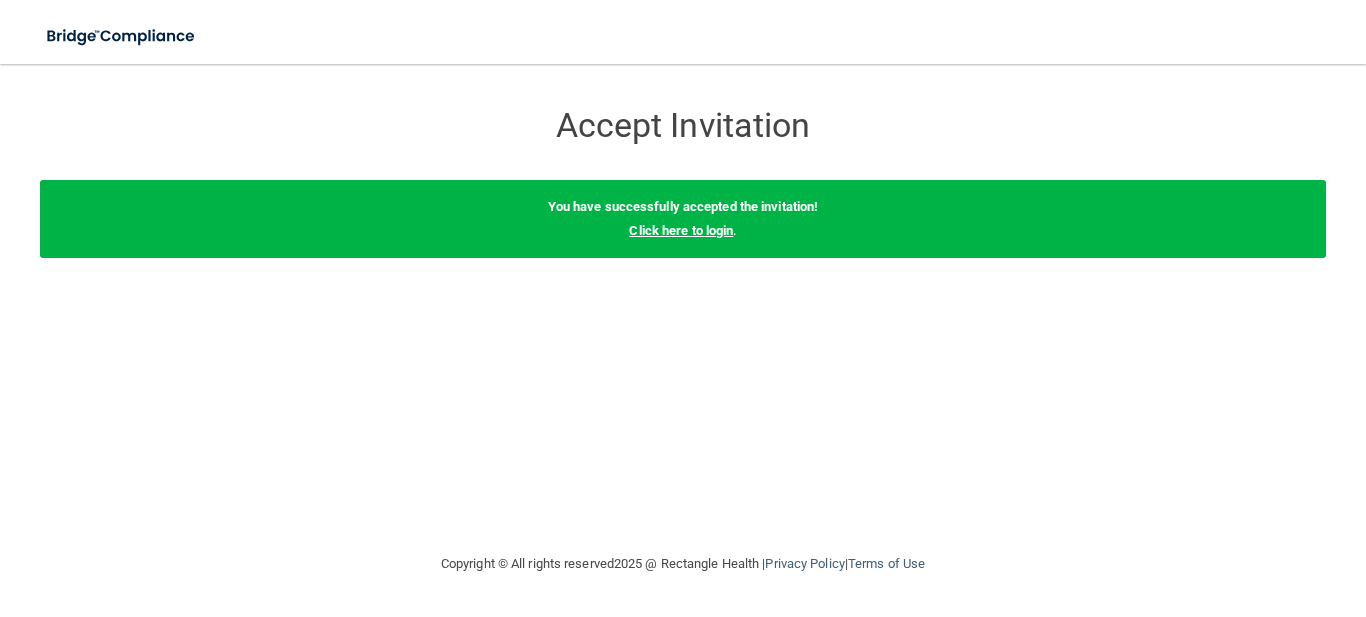 click on "Click here to login" at bounding box center (681, 230) 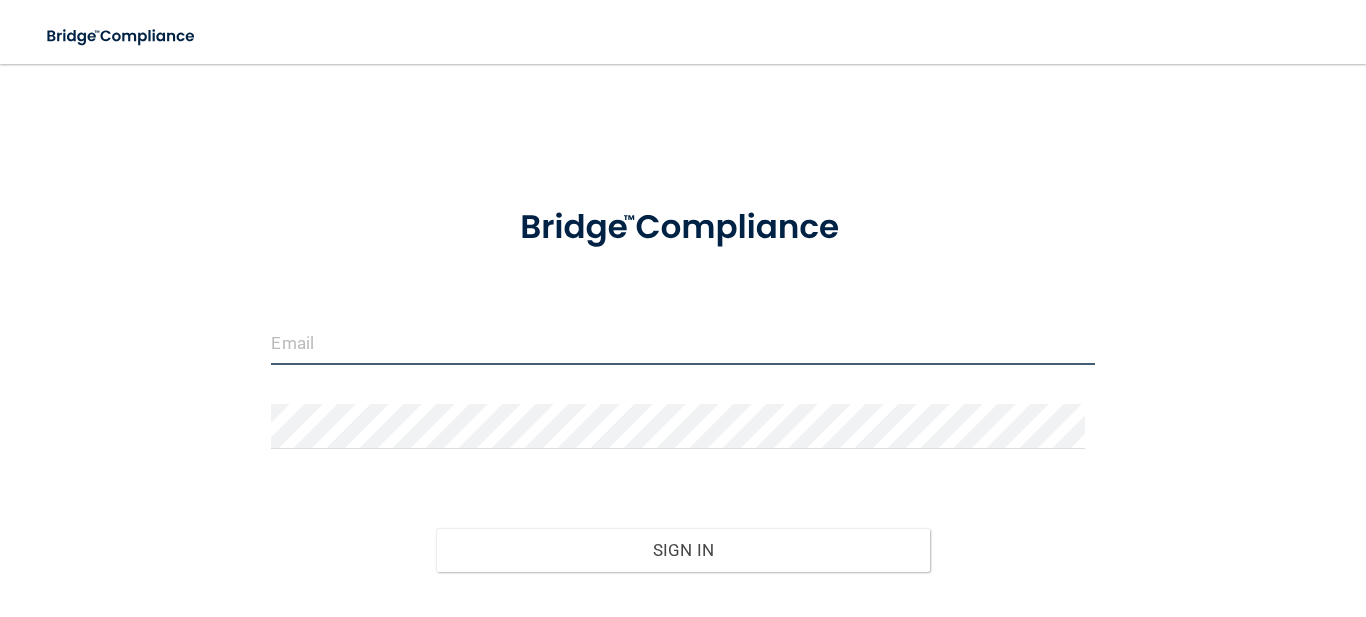 click at bounding box center [682, 342] 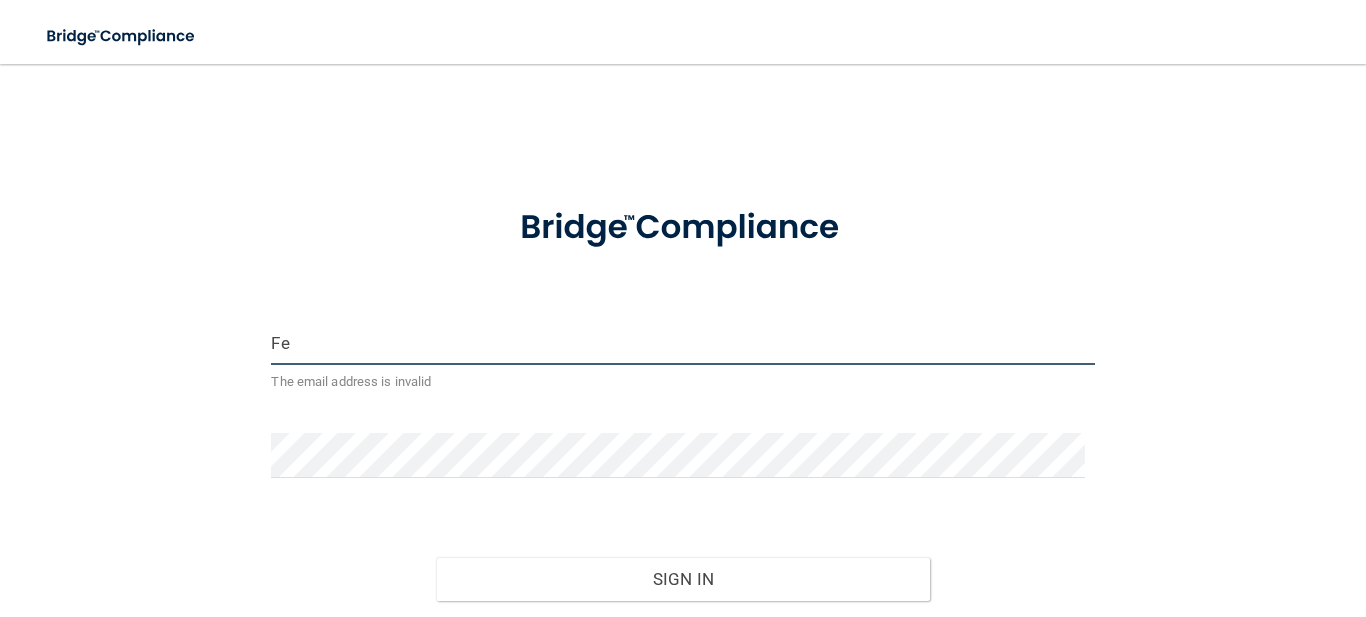 type on "[EMAIL]" 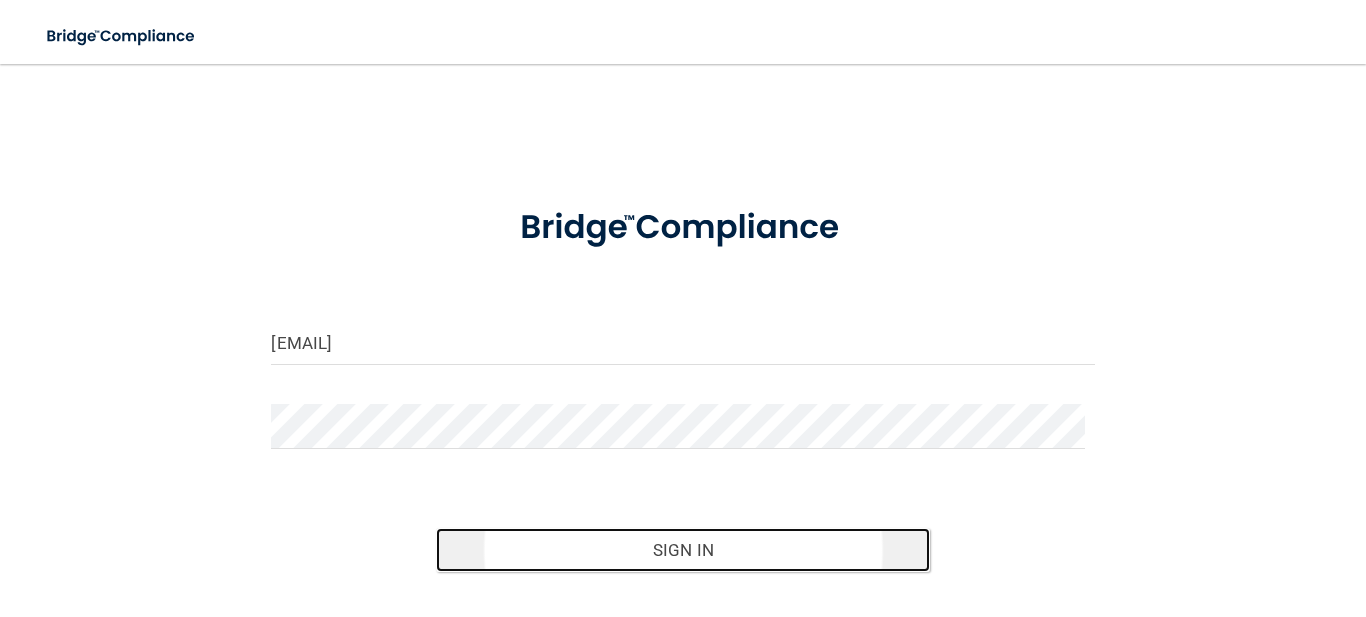 click on "Sign In" at bounding box center (683, 550) 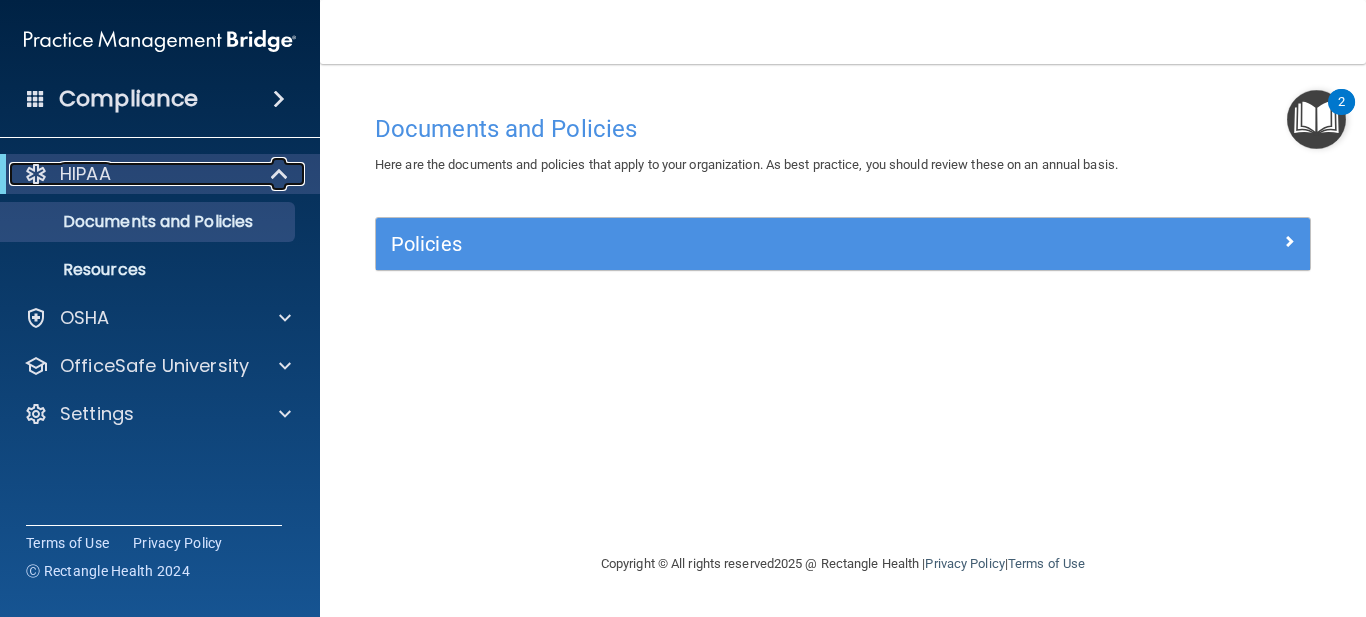 click at bounding box center [280, 174] 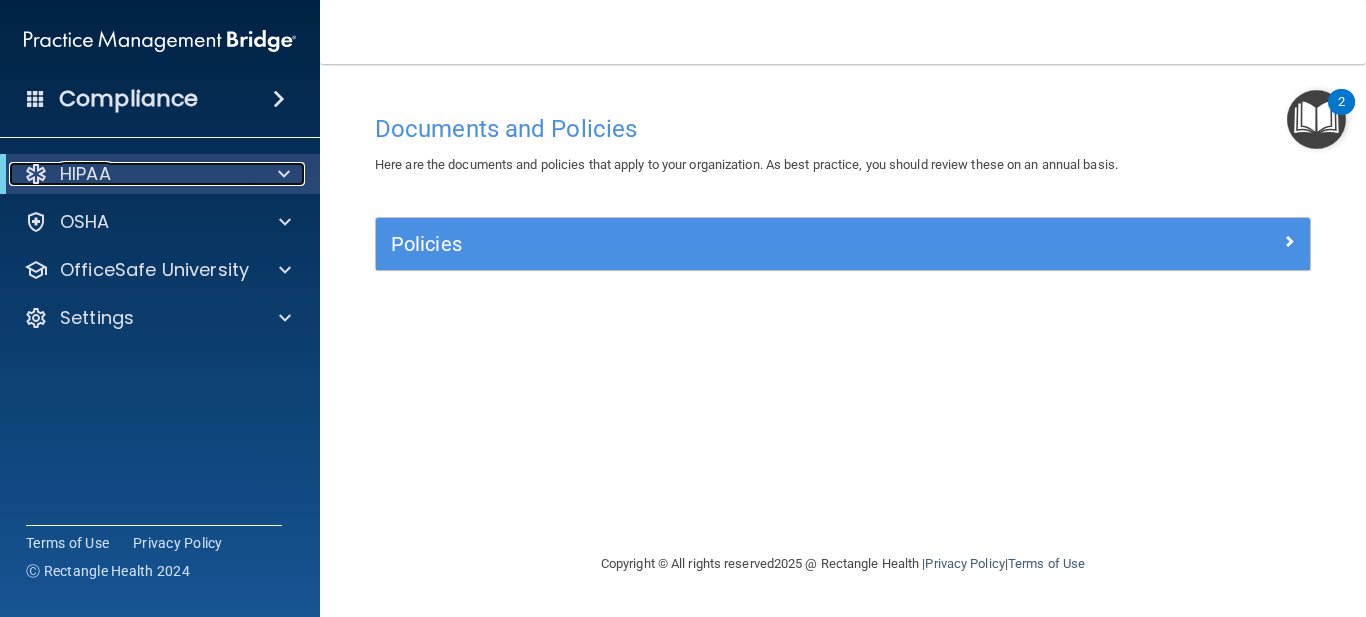 click at bounding box center (280, 174) 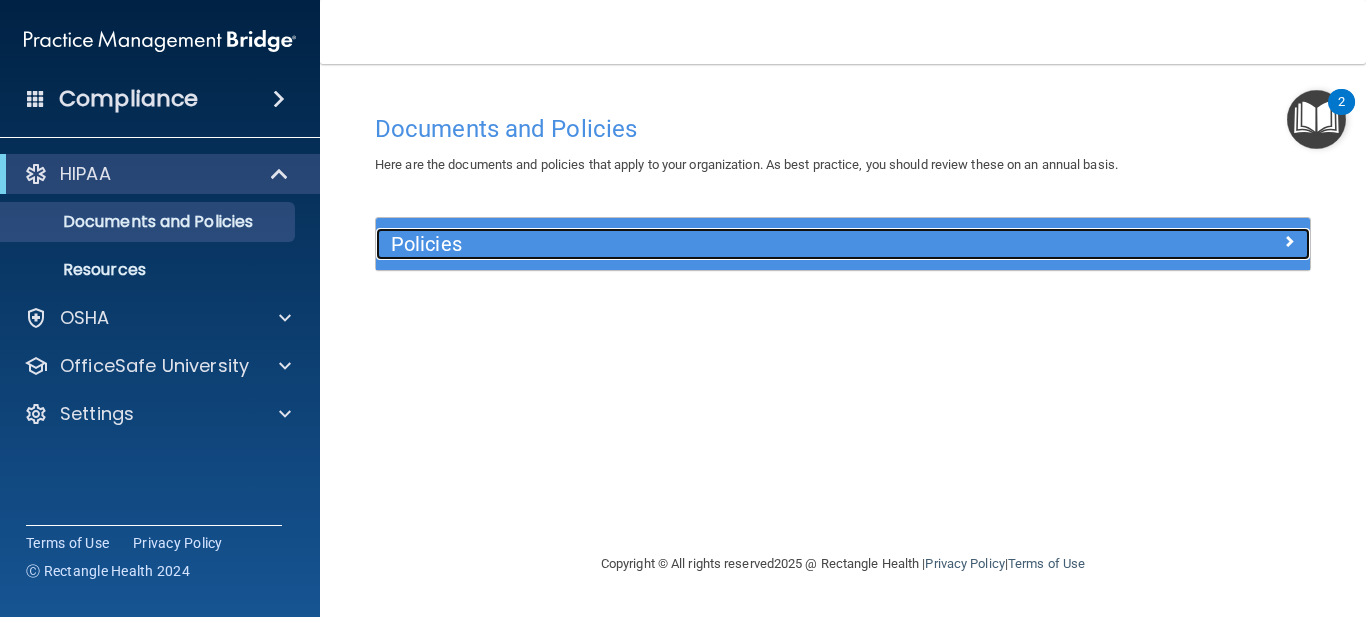 click on "Policies" at bounding box center [726, 244] 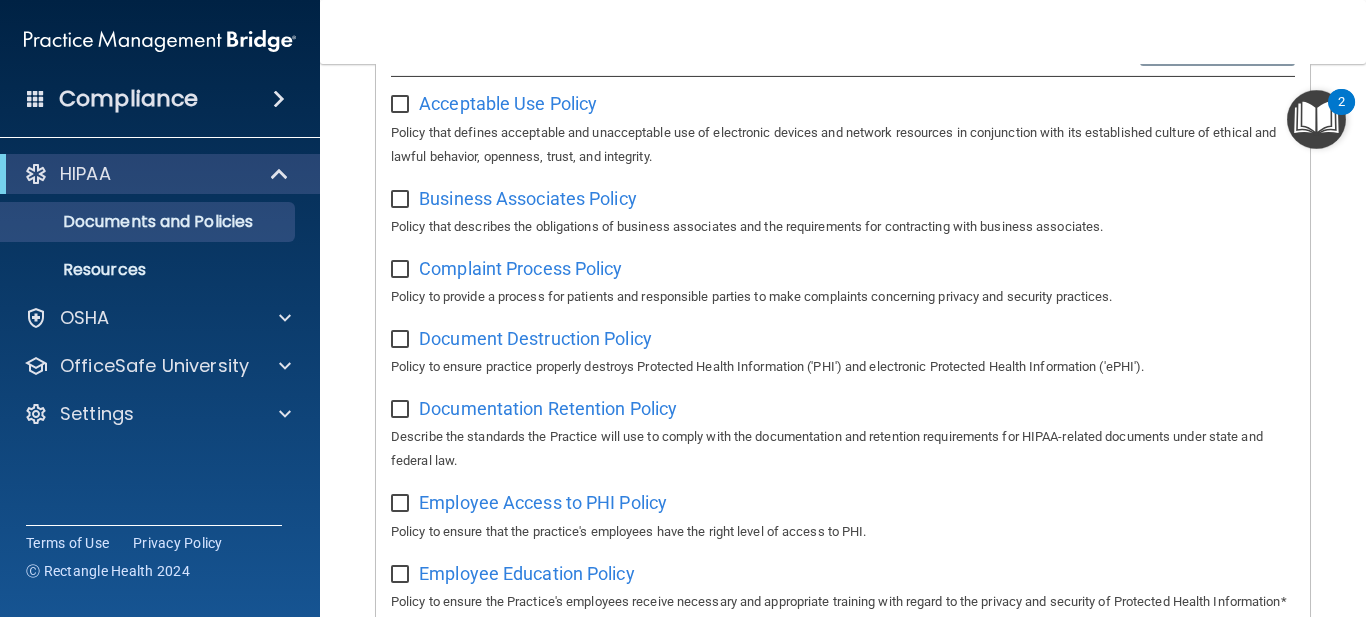 scroll, scrollTop: 268, scrollLeft: 0, axis: vertical 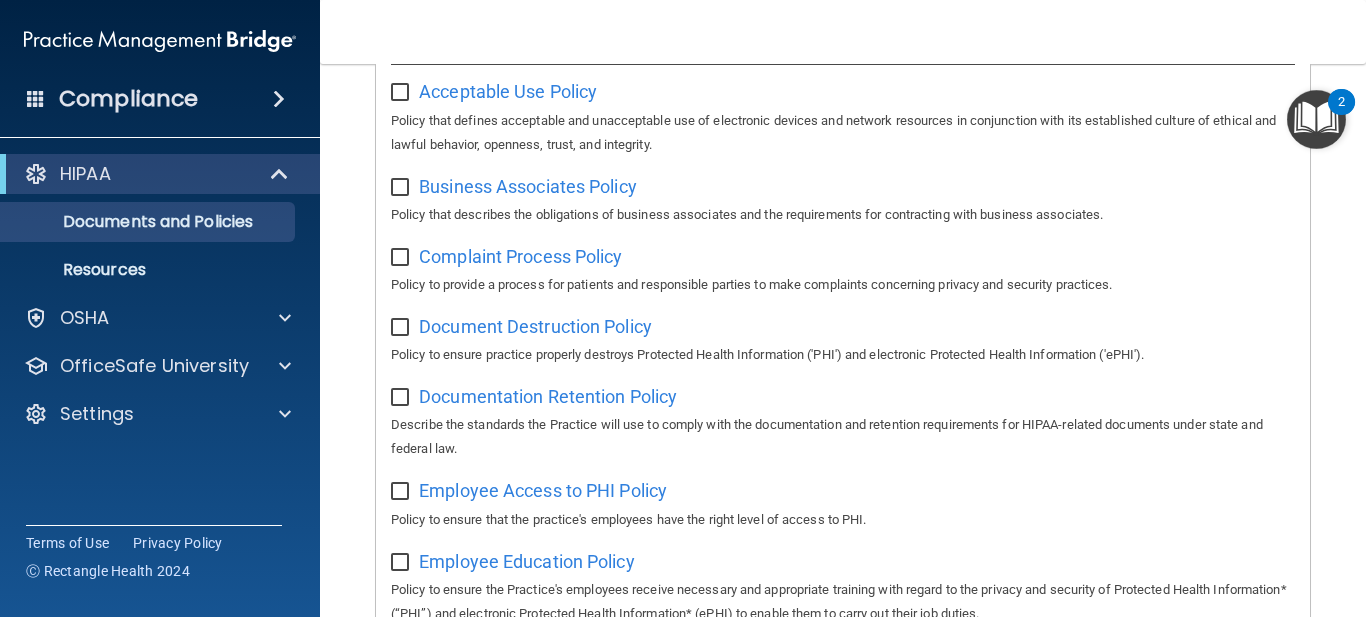 click on "Select All   (Unselect 0)    Unselect All            Print Selected (0)                       Acceptable Use Policy                         Policy that defines acceptable and unacceptable use of electronic devices and network resources in conjunction with its established culture of ethical and lawful behavior, openness, trust, and integrity.                     Business Associates Policy                         Policy that describes the obligations of business associates and the requirements for contracting with business associates.                     Complaint Process Policy                         Policy to provide a process for patients and responsible parties to make complaints concerning privacy and security practices.                     Document Destruction Policy                         Policy to ensure practice properly destroys Protected Health Information ('PHI') and electronic Protected Health Information ('ePHI').                     Documentation Retention Policy" at bounding box center [843, 867] 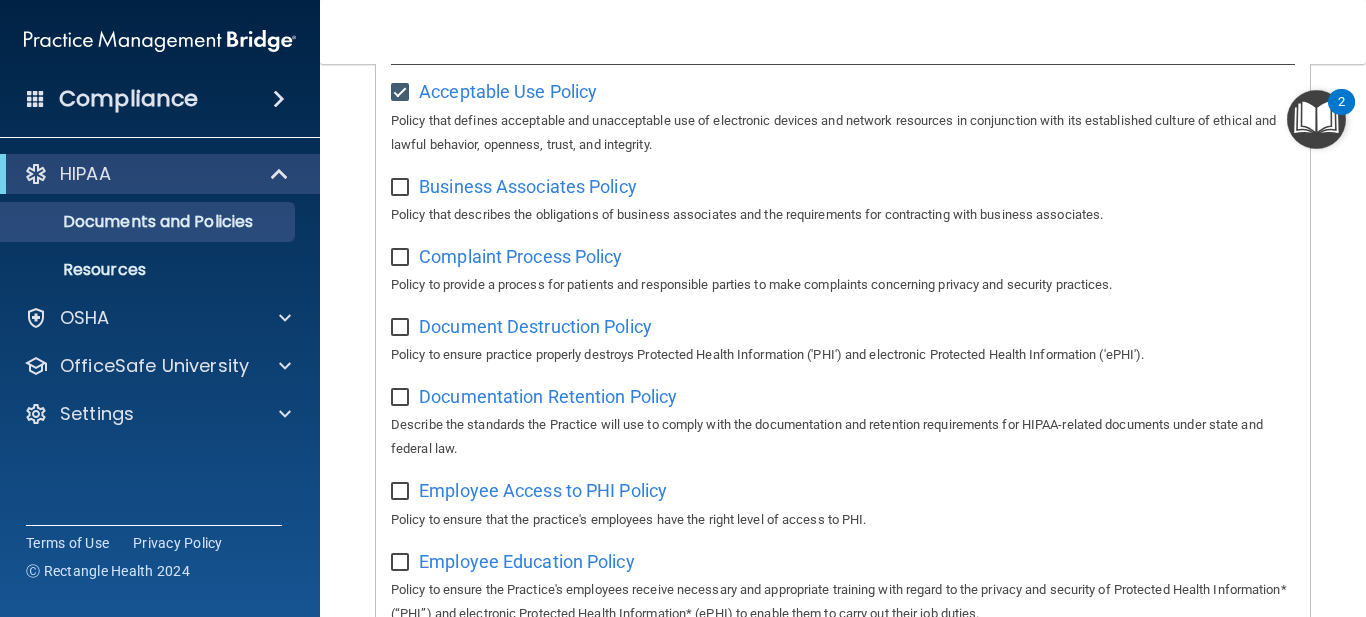 click at bounding box center (402, 188) 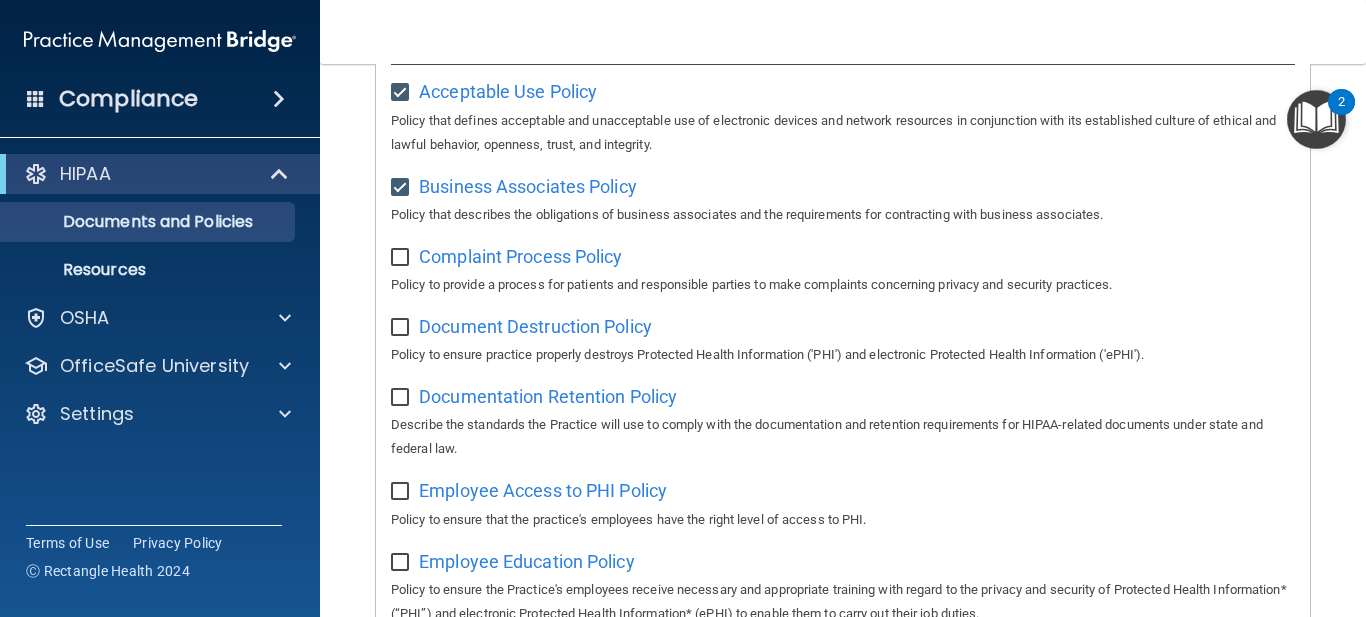 click at bounding box center [402, 258] 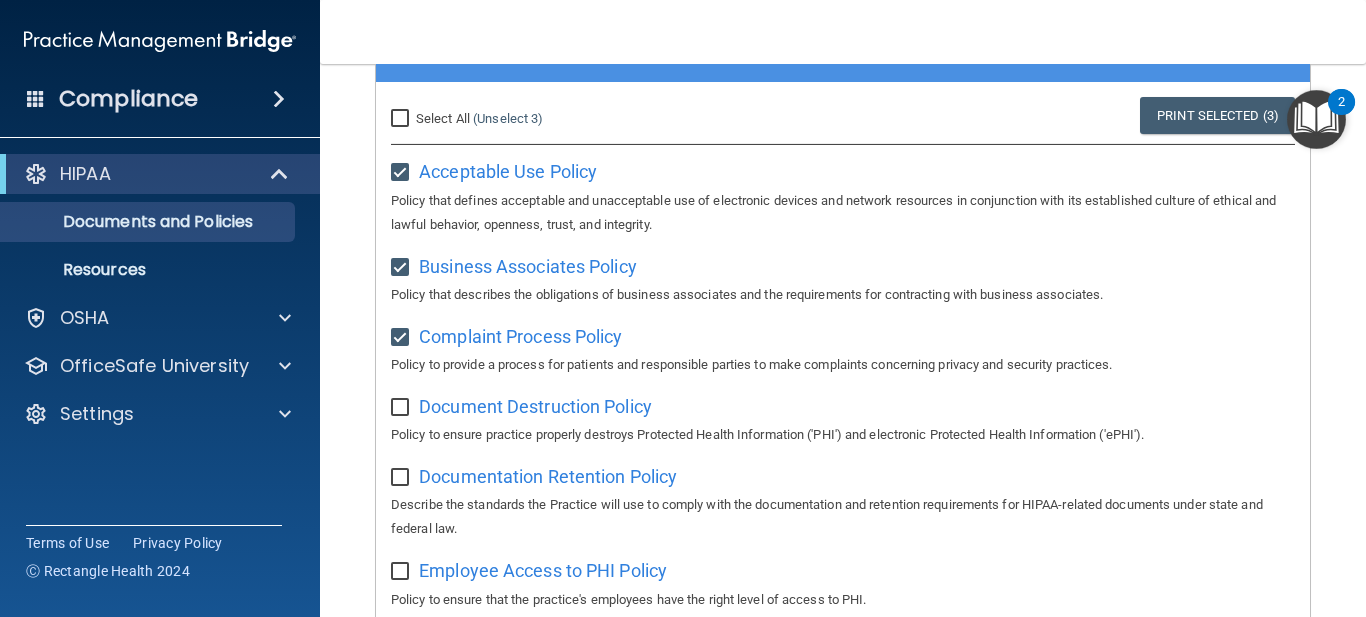 scroll, scrollTop: 148, scrollLeft: 0, axis: vertical 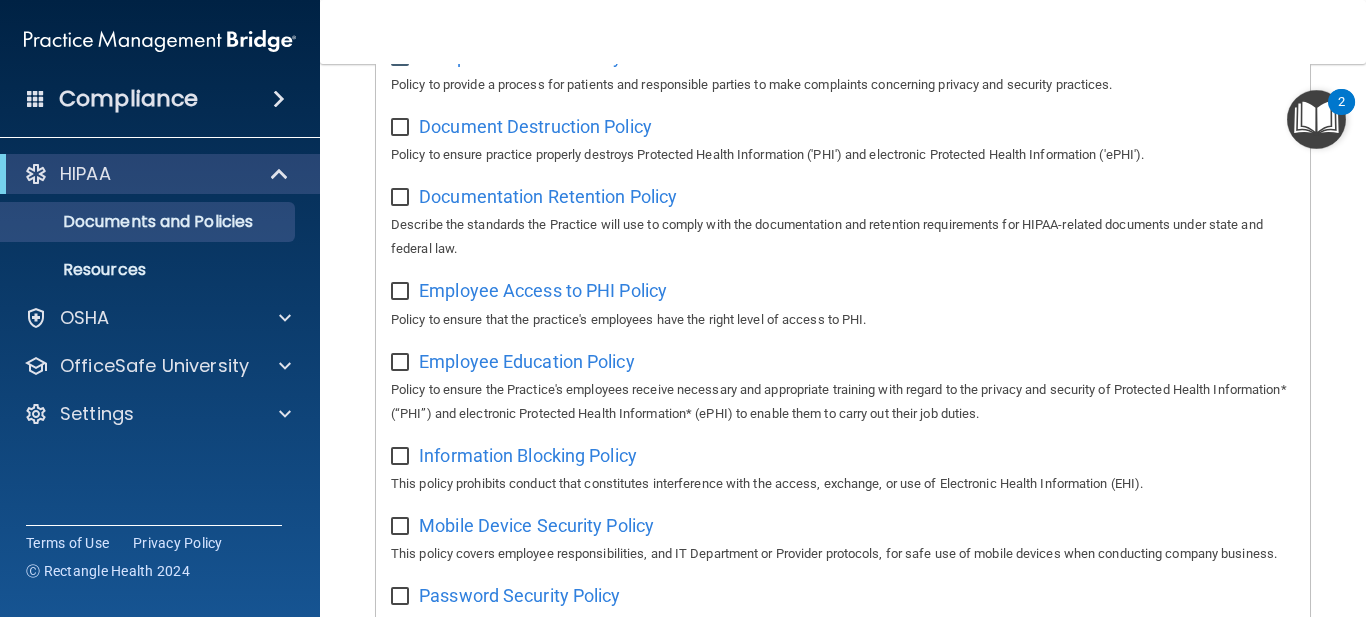 click at bounding box center (402, 128) 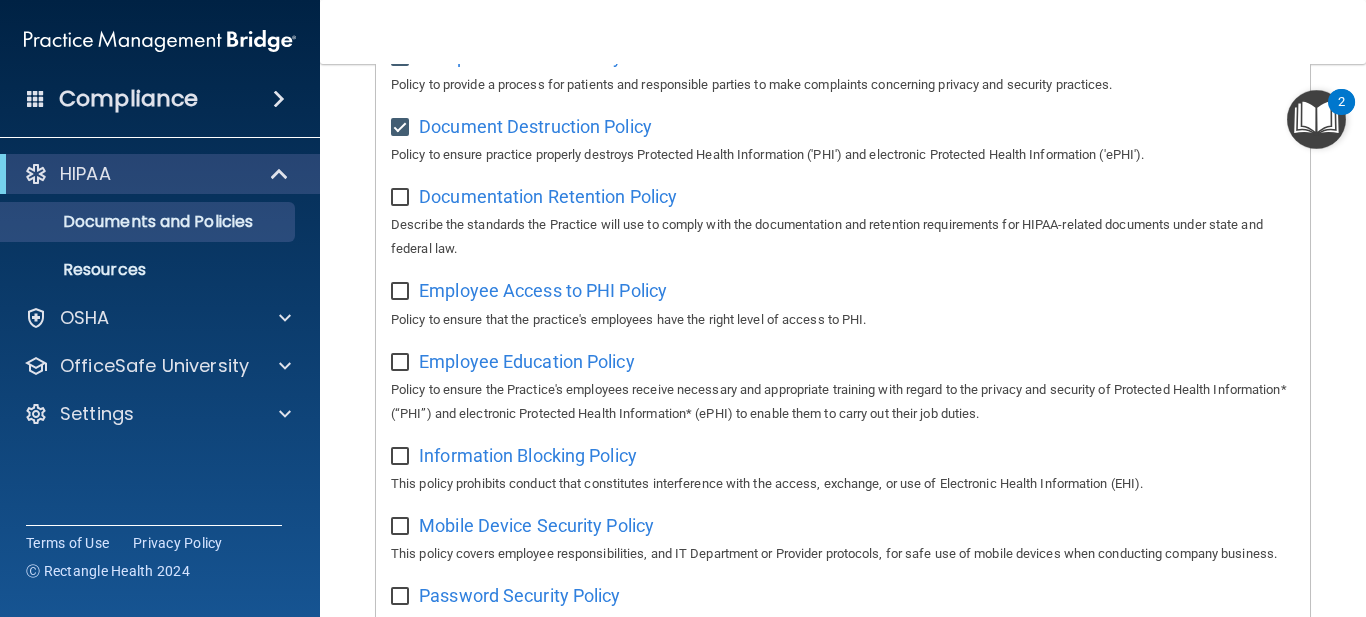 click at bounding box center (402, 198) 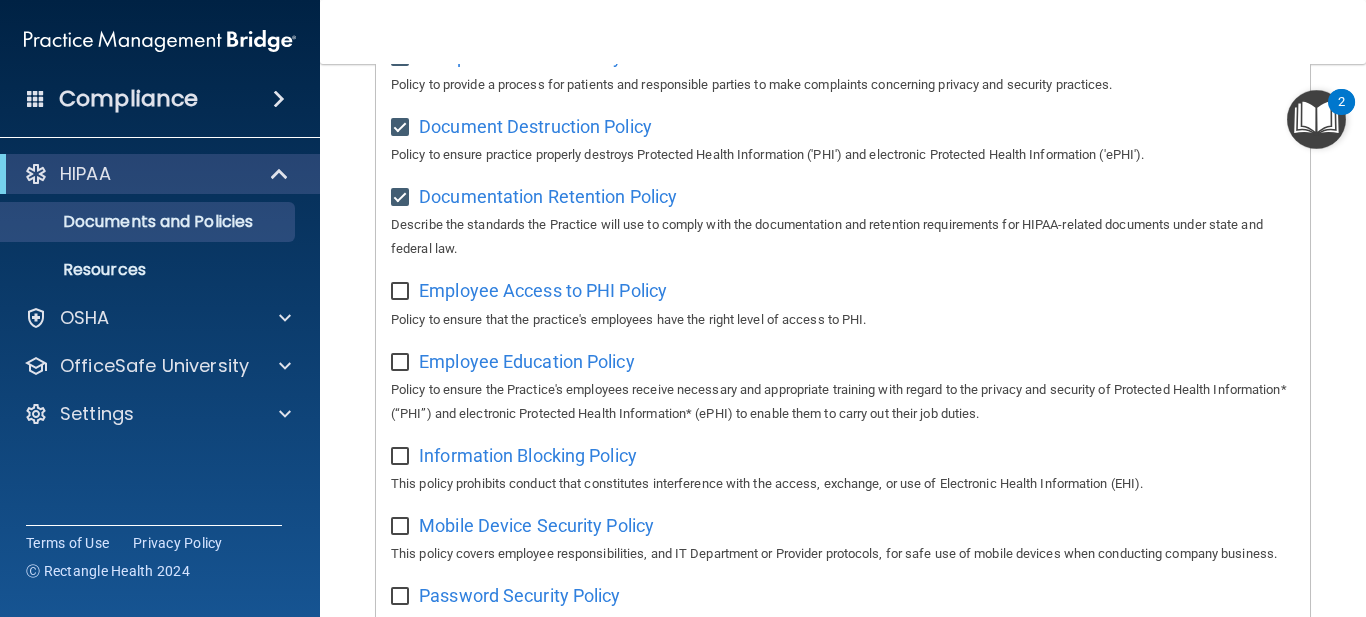 click at bounding box center (402, 292) 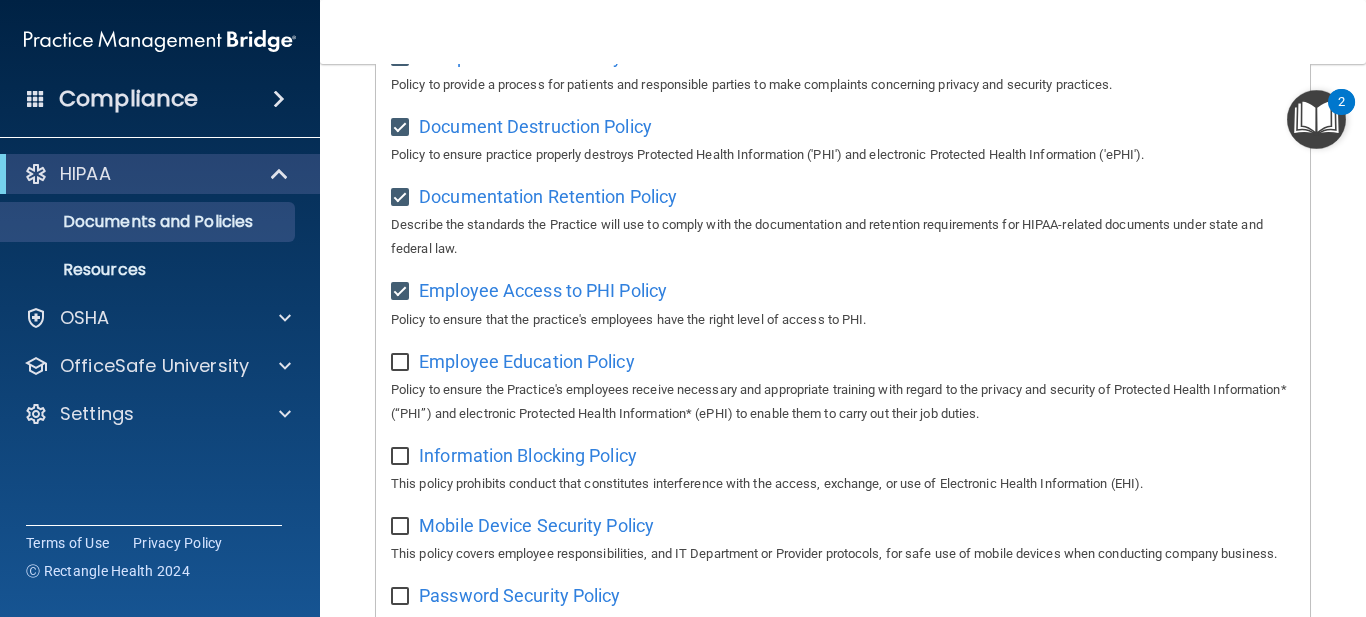click on "Employee Education Policy                         Policy to ensure the Practice's employees receive necessary and appropriate training with regard to the privacy and security of Protected Health Information* (“PHI”) and electronic Protected Health Information* (ePHI) to enable them to carry out their job duties." at bounding box center (843, 385) 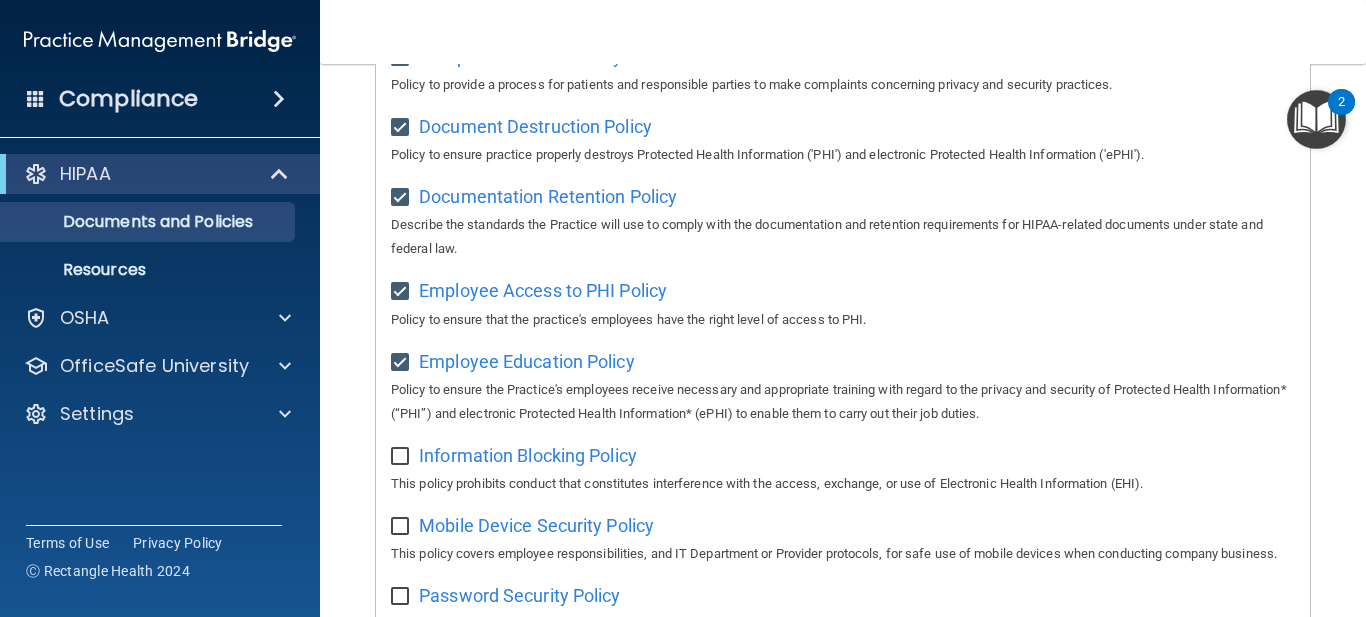 click on "Information Blocking Policy                         This policy prohibits conduct that constitutes interference with the access, exchange, or use of Electronic Health Information (EHI)." at bounding box center [843, 467] 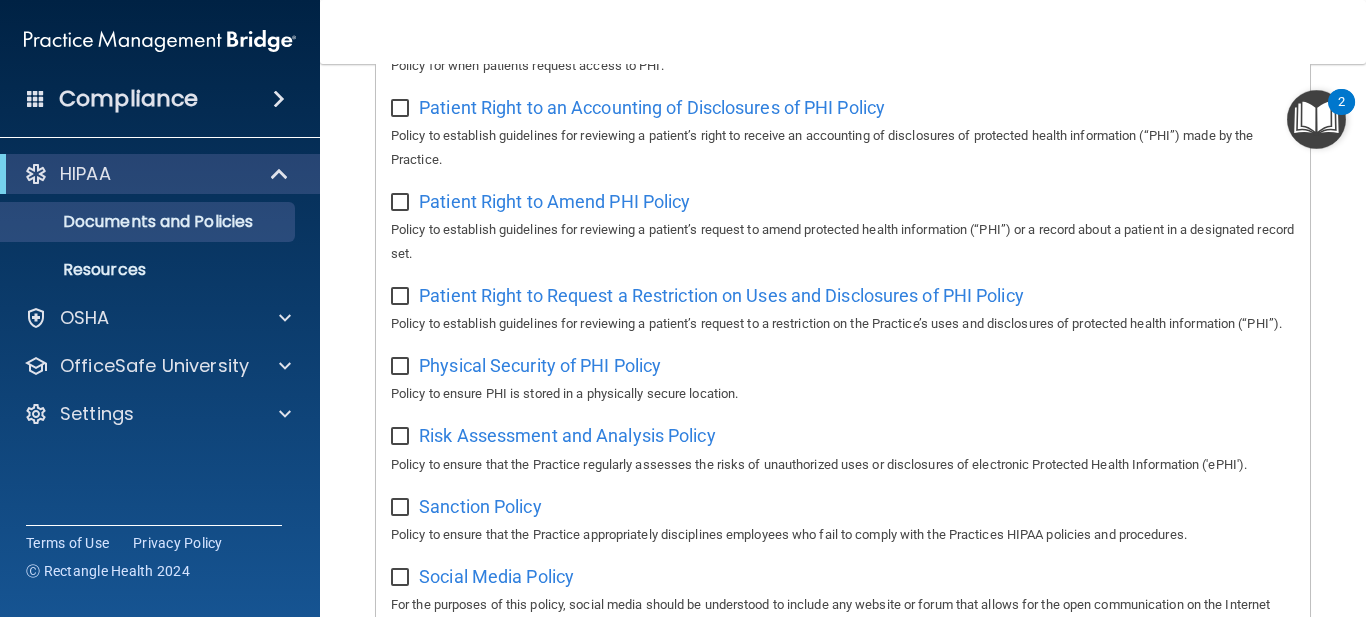 scroll, scrollTop: 0, scrollLeft: 0, axis: both 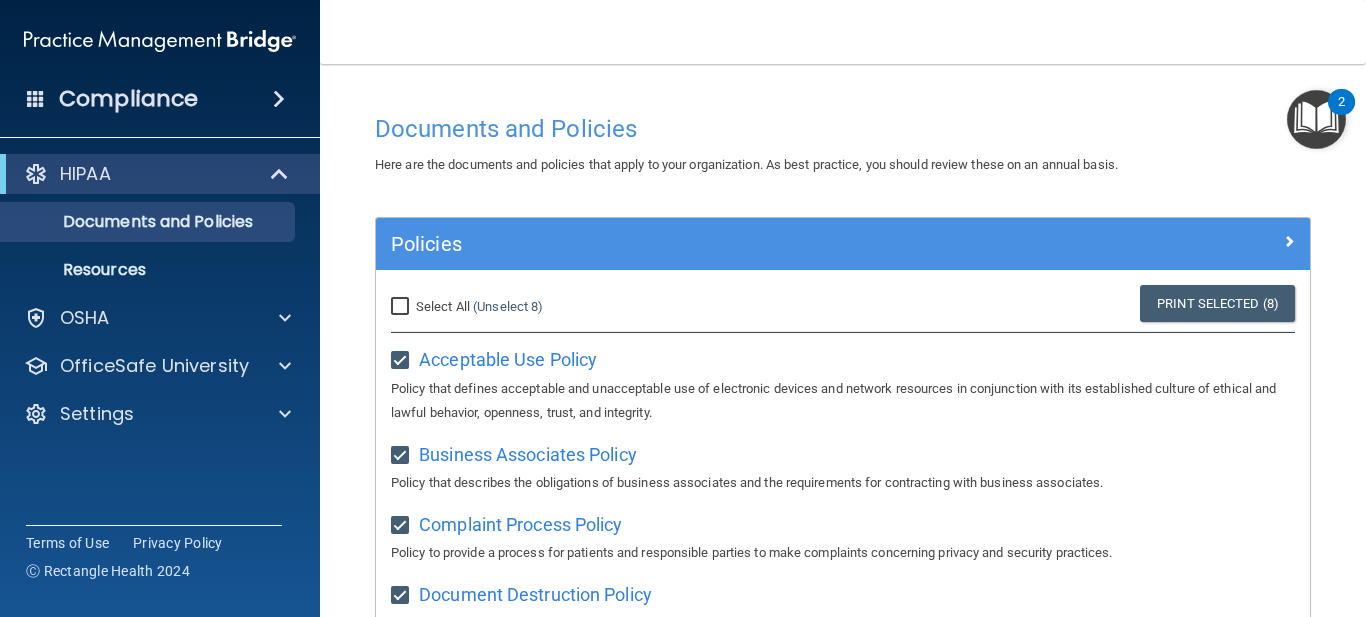 click on "2" at bounding box center [1341, 102] 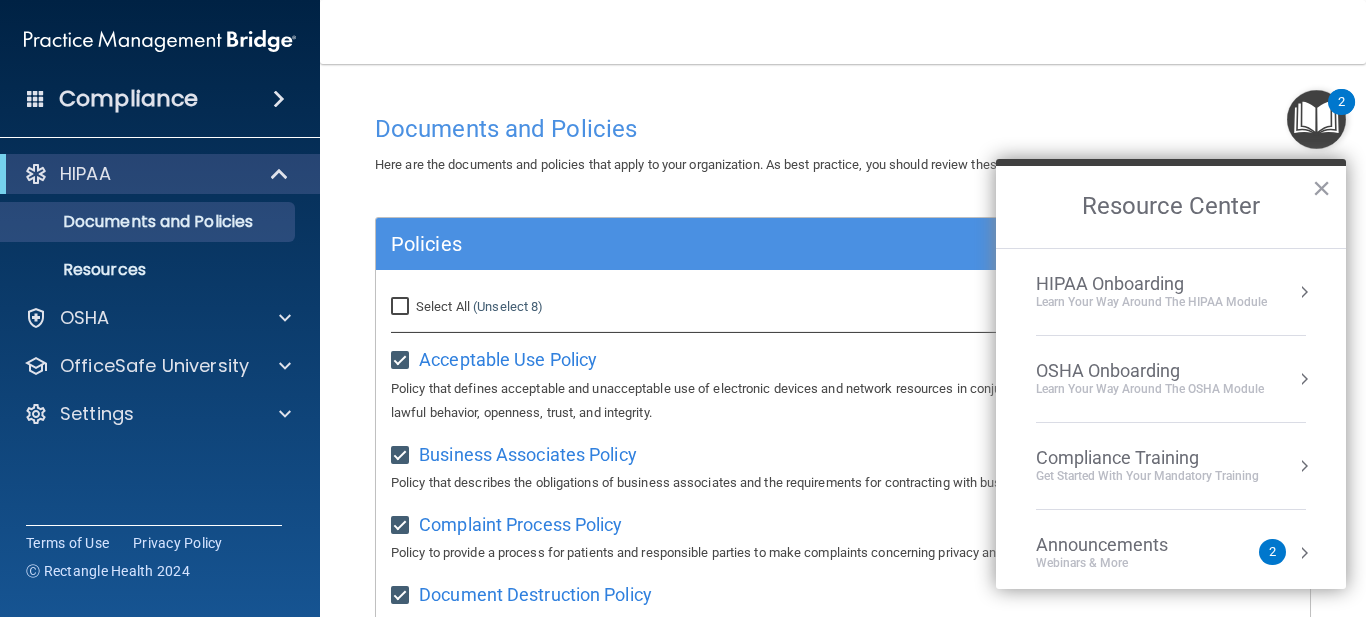 click on "HIPAA Onboarding" at bounding box center [1151, 284] 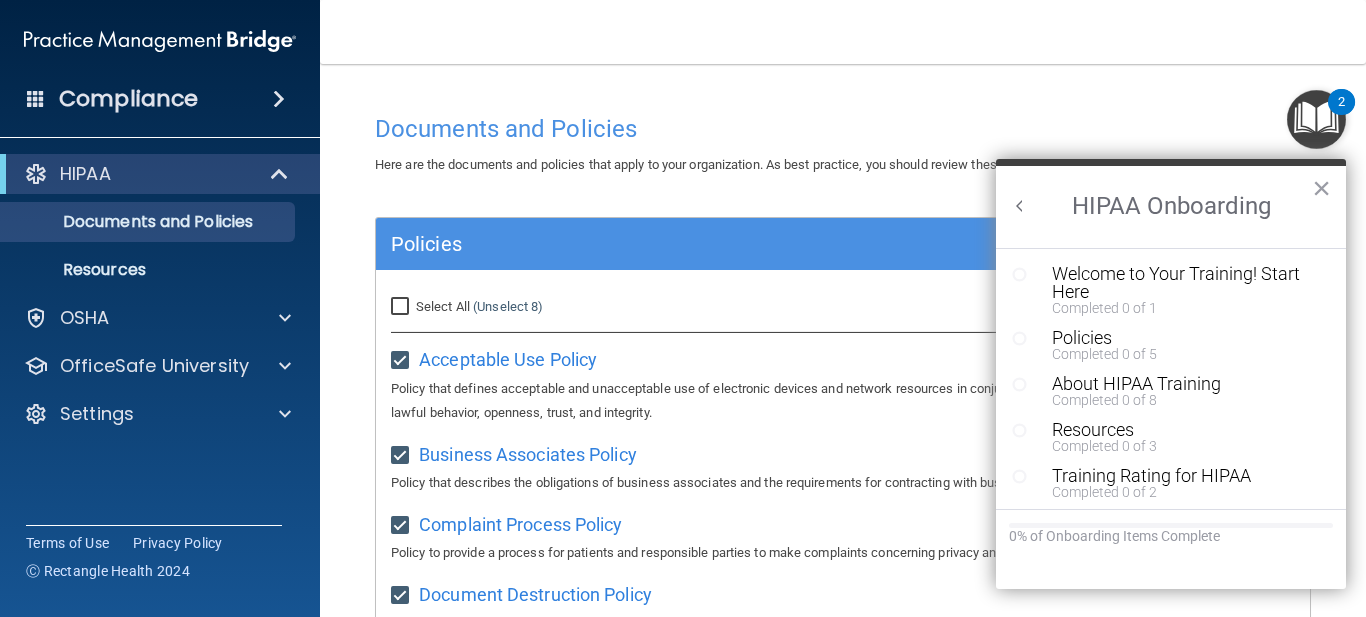 scroll, scrollTop: 0, scrollLeft: 0, axis: both 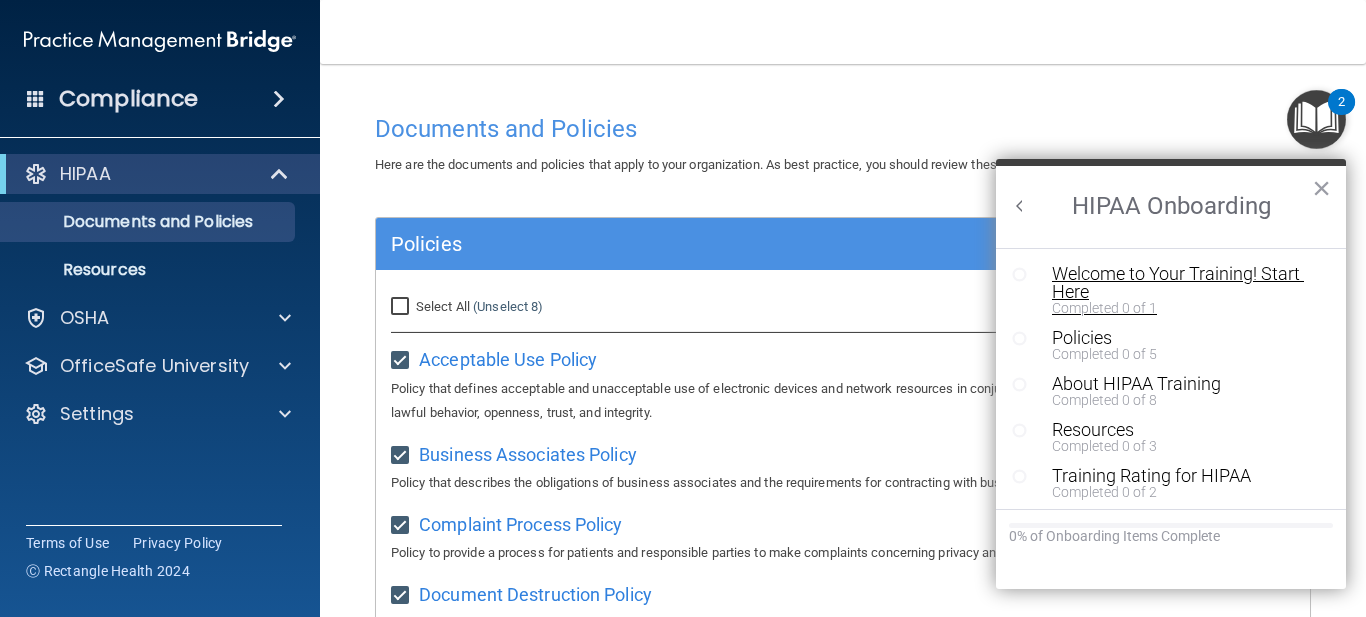 click on "Welcome to Your Training! Start Here" at bounding box center [1178, 283] 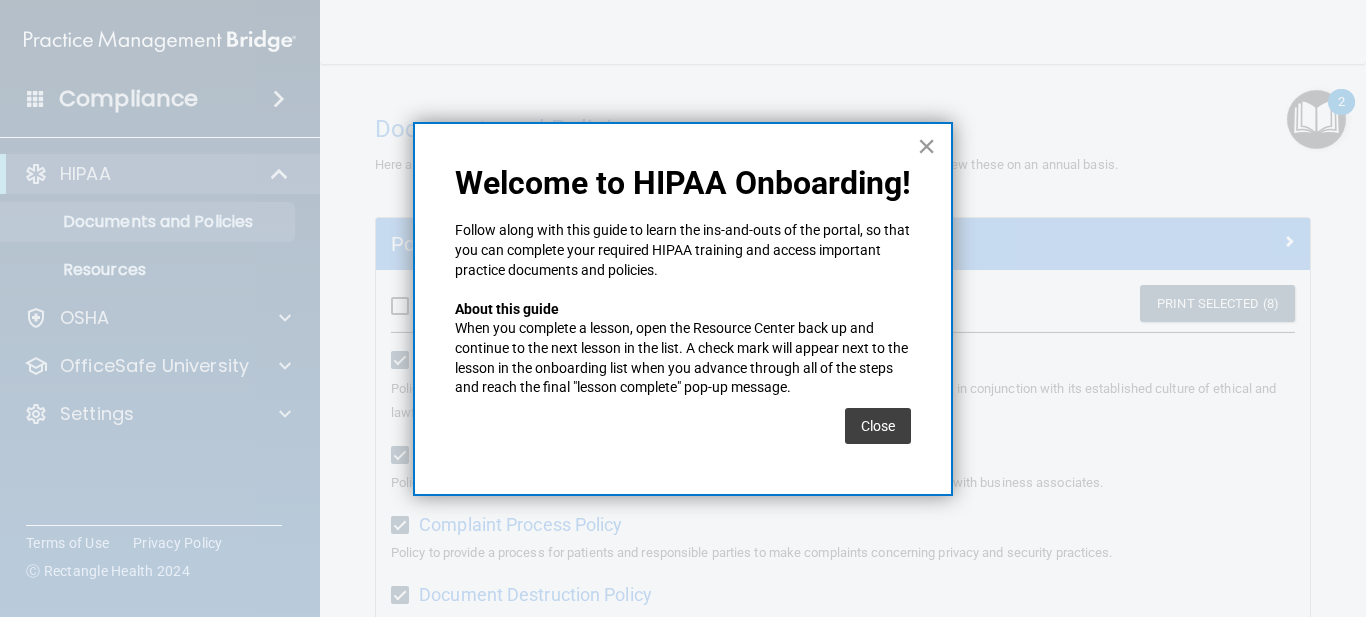 click on "×" at bounding box center [926, 146] 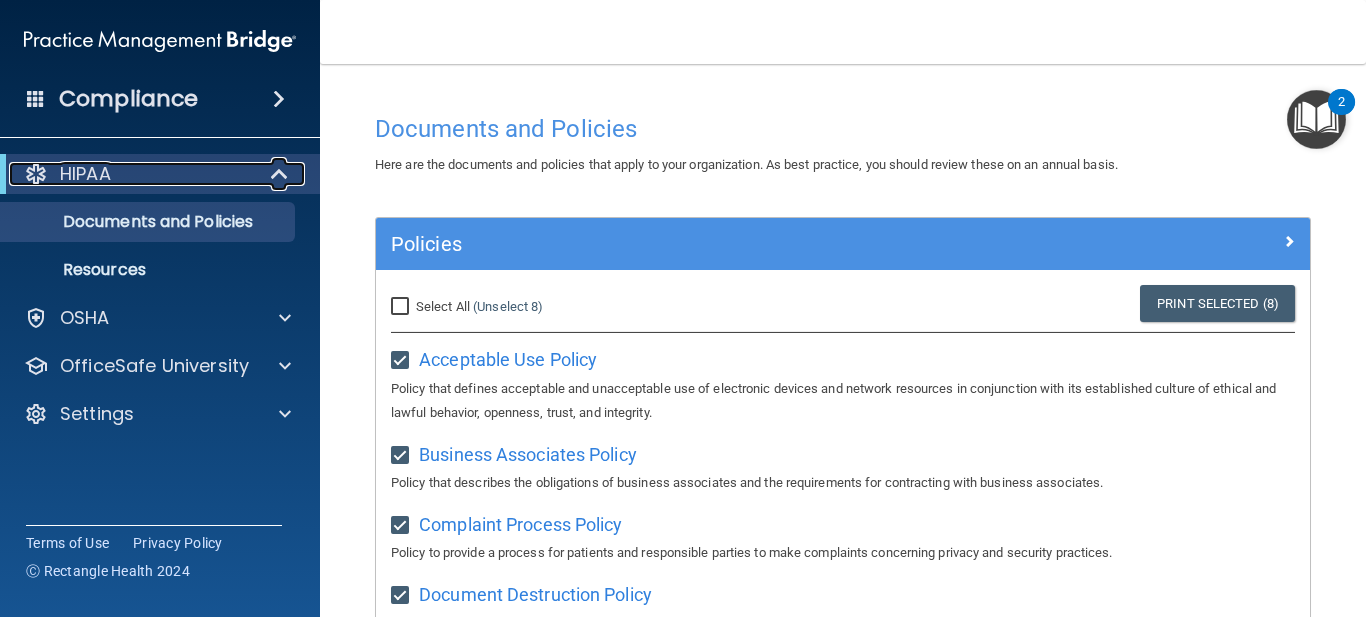 click on "HIPAA" at bounding box center [132, 174] 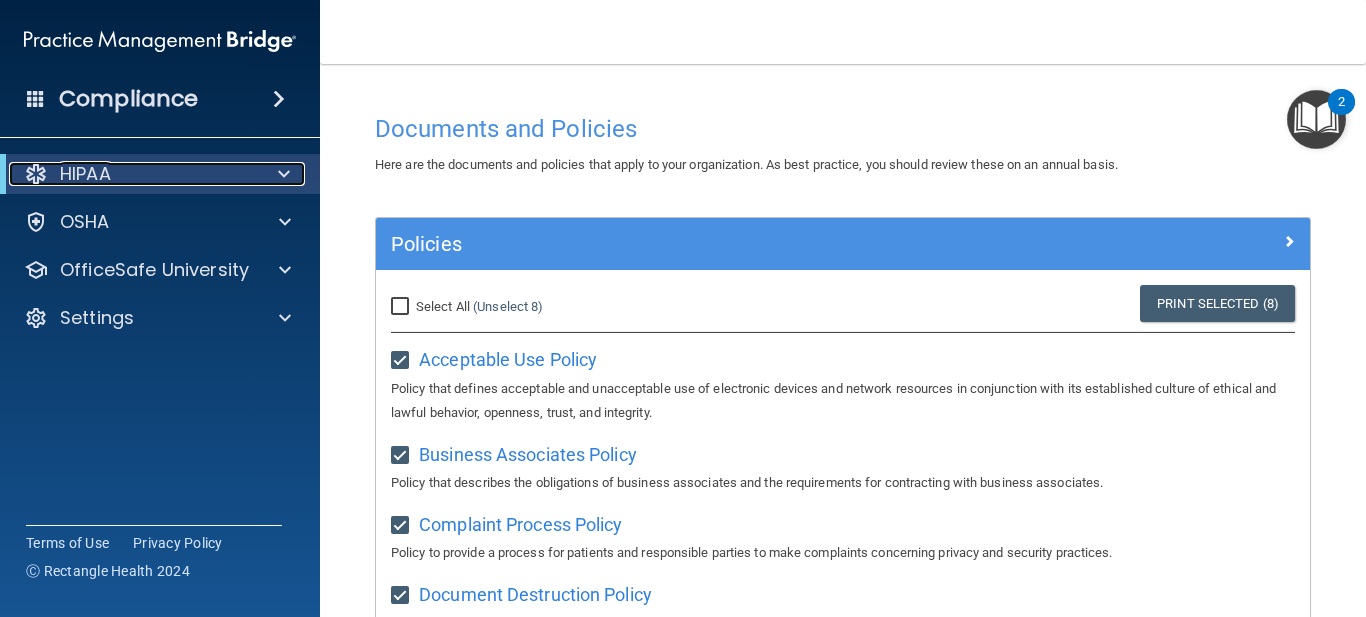 click on "HIPAA" at bounding box center [132, 174] 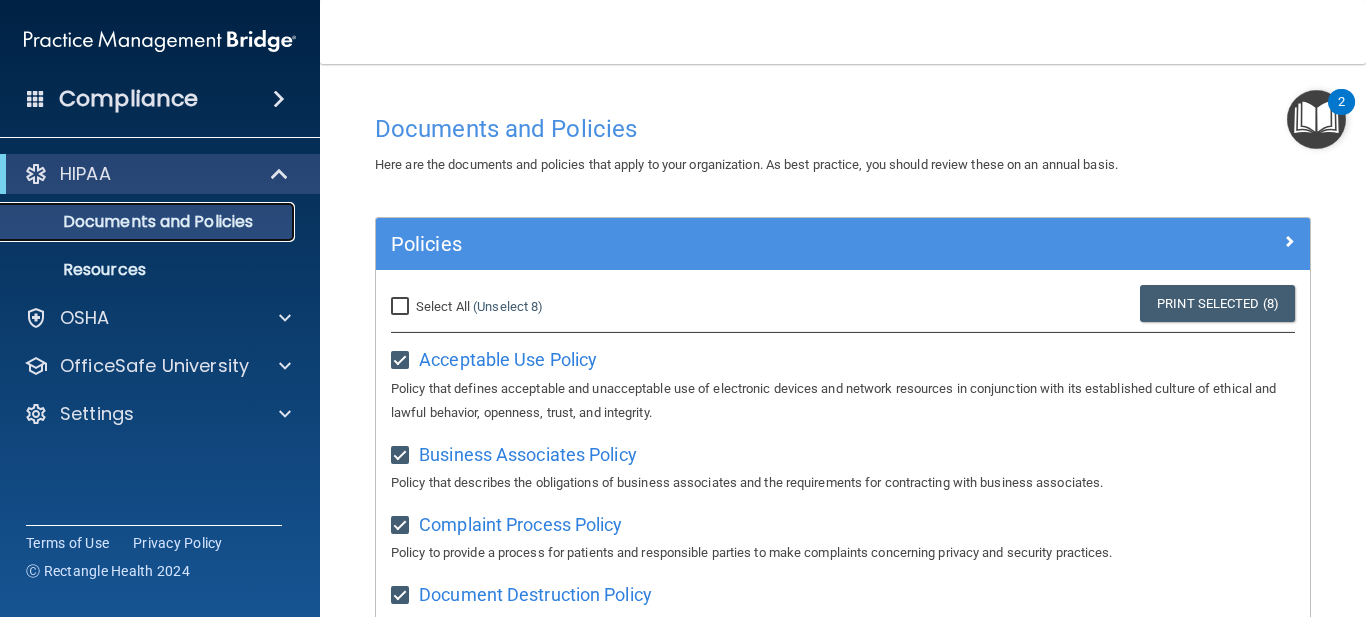 click on "Documents and Policies" at bounding box center [149, 222] 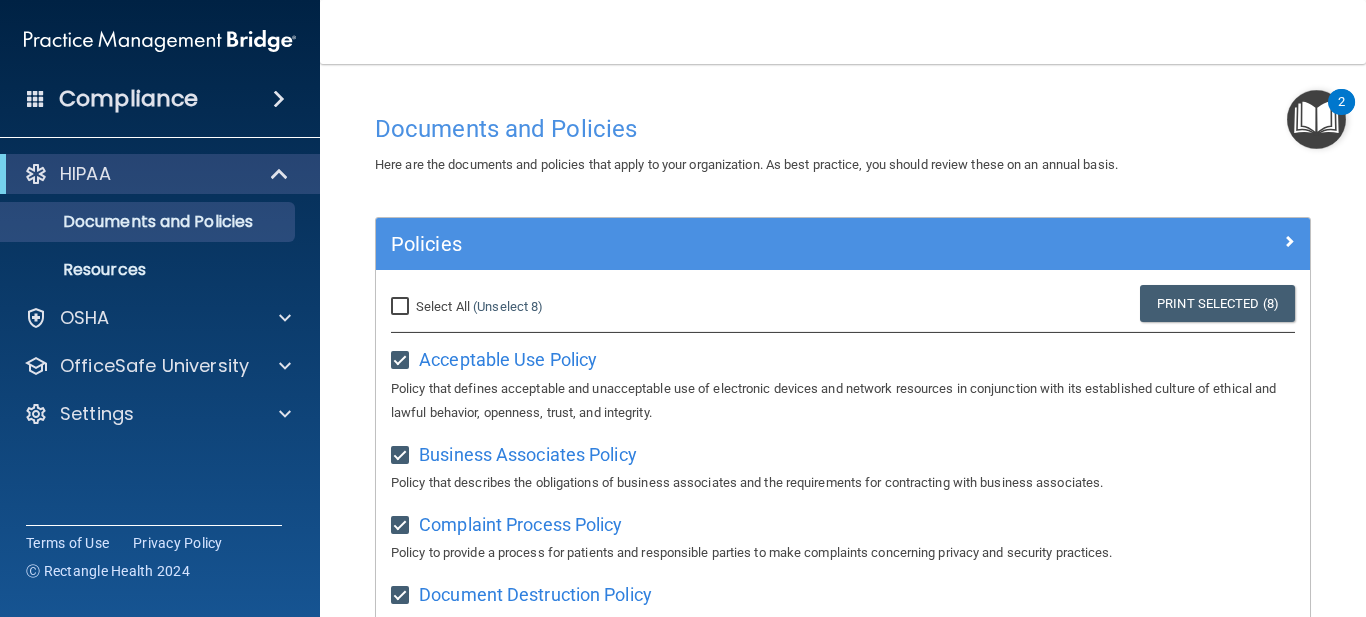 click on "Select All   (Unselect 8)    Unselect All" at bounding box center (402, 307) 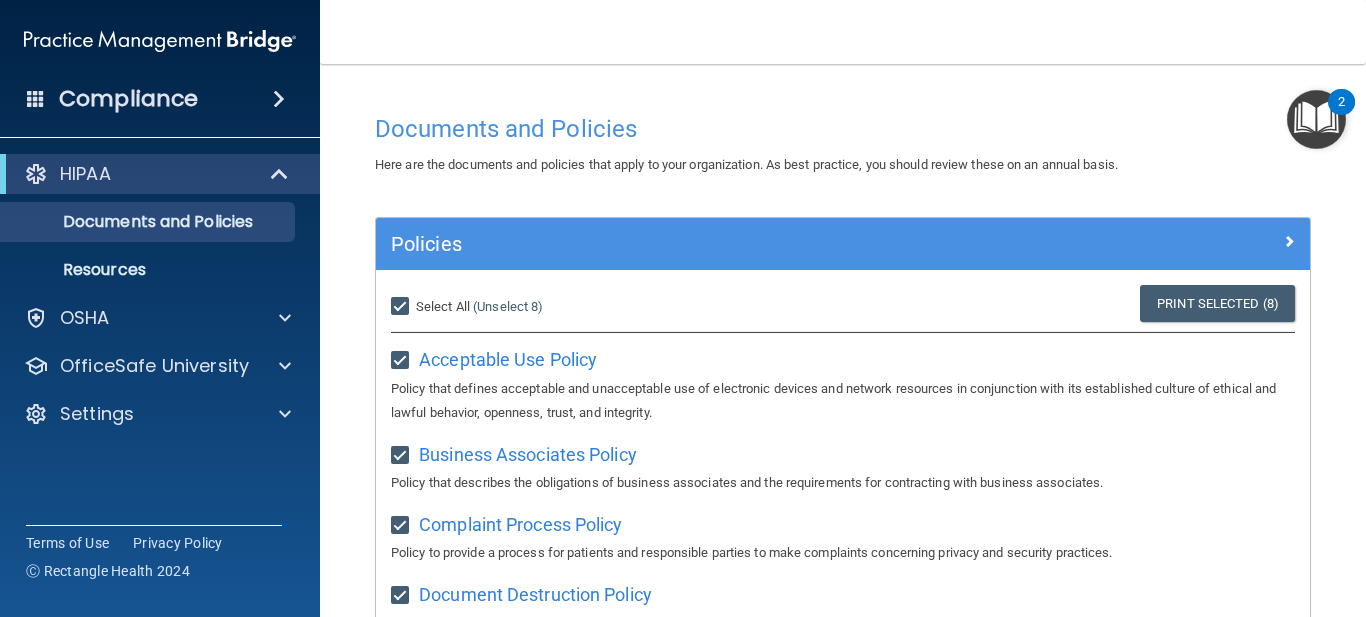 checkbox on "true" 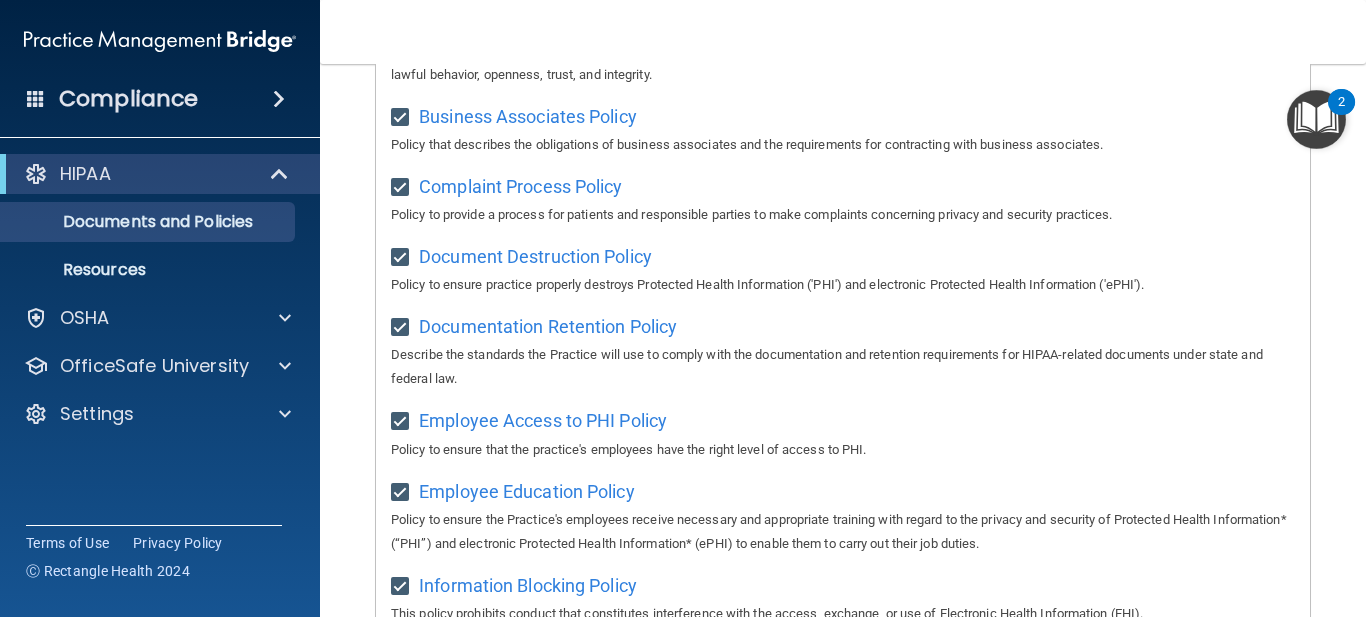 scroll, scrollTop: 0, scrollLeft: 0, axis: both 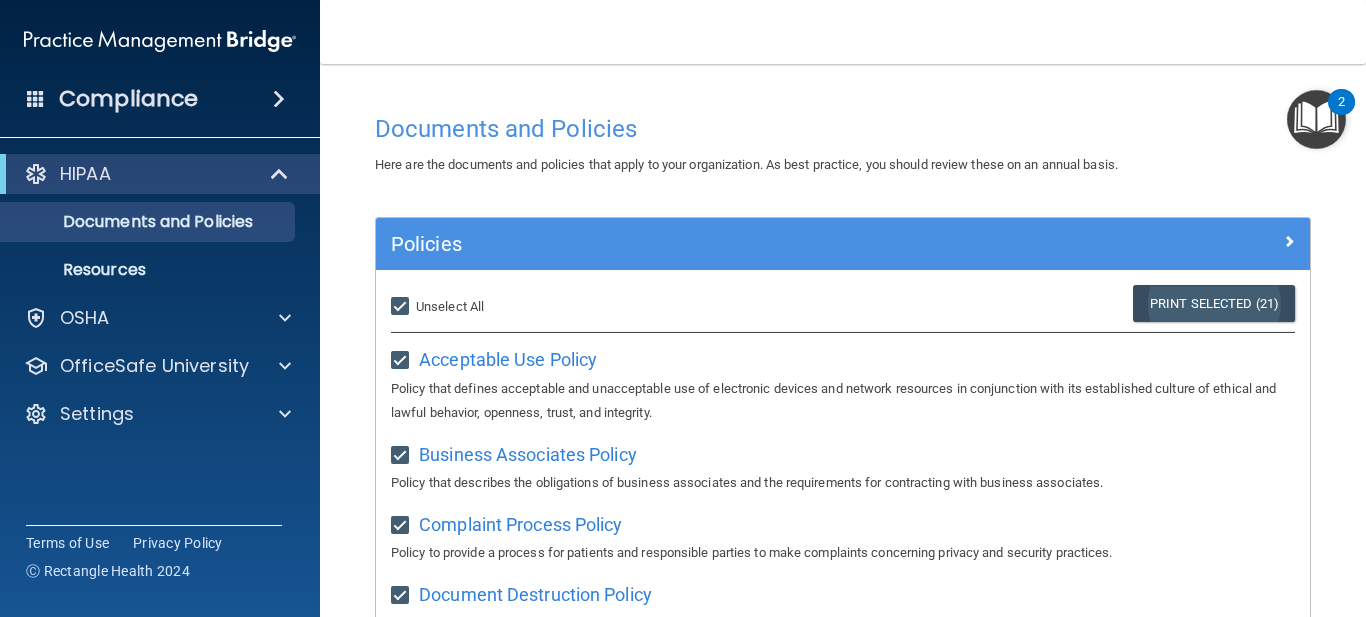 click on "Print Selected (21)" at bounding box center (1214, 303) 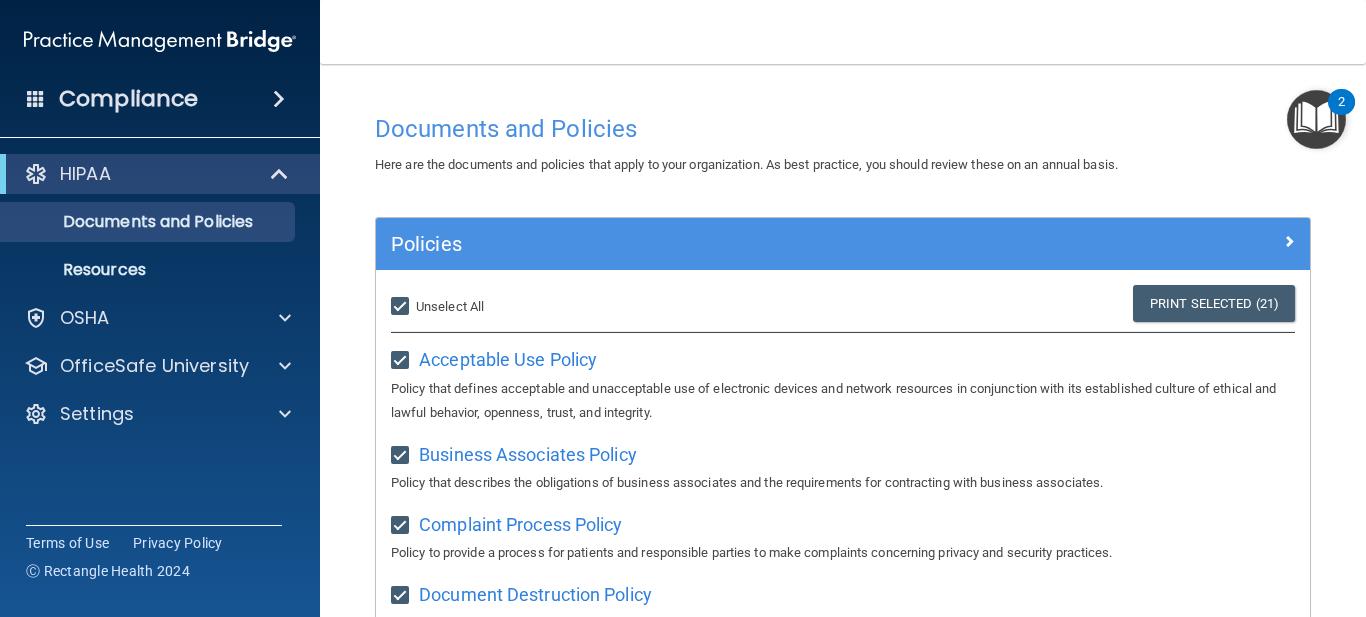click on "Select All   (Unselect 21)    Unselect All" at bounding box center (402, 307) 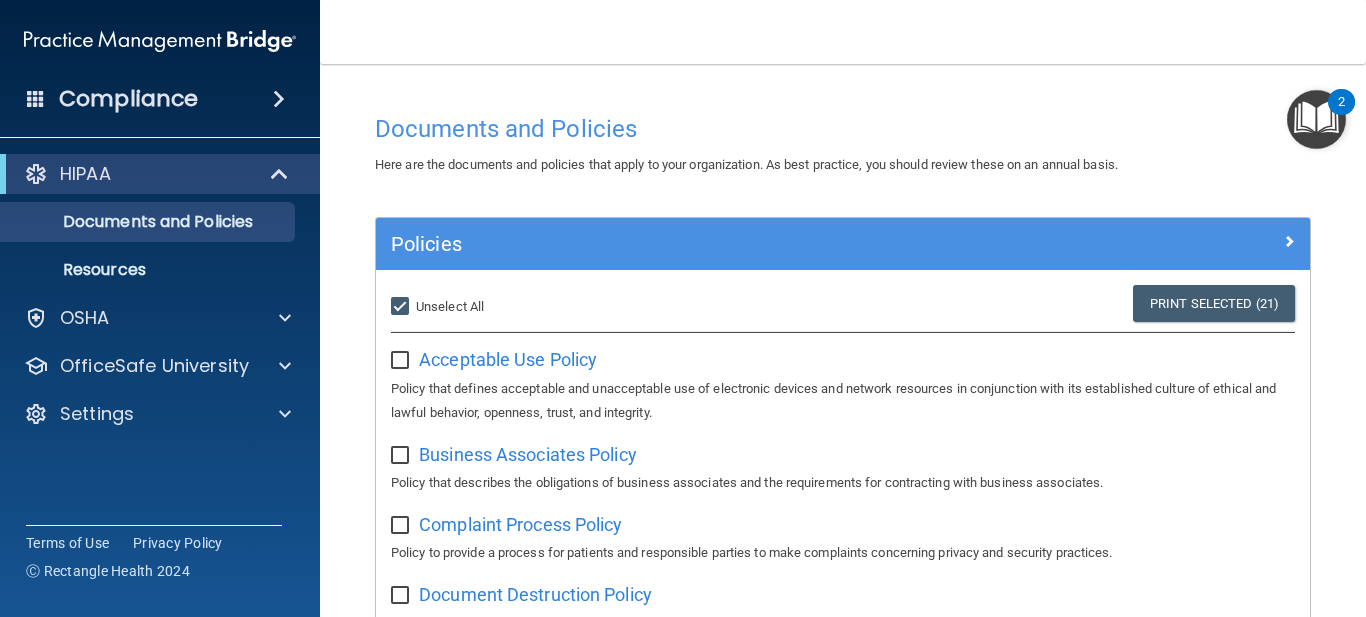 checkbox on "false" 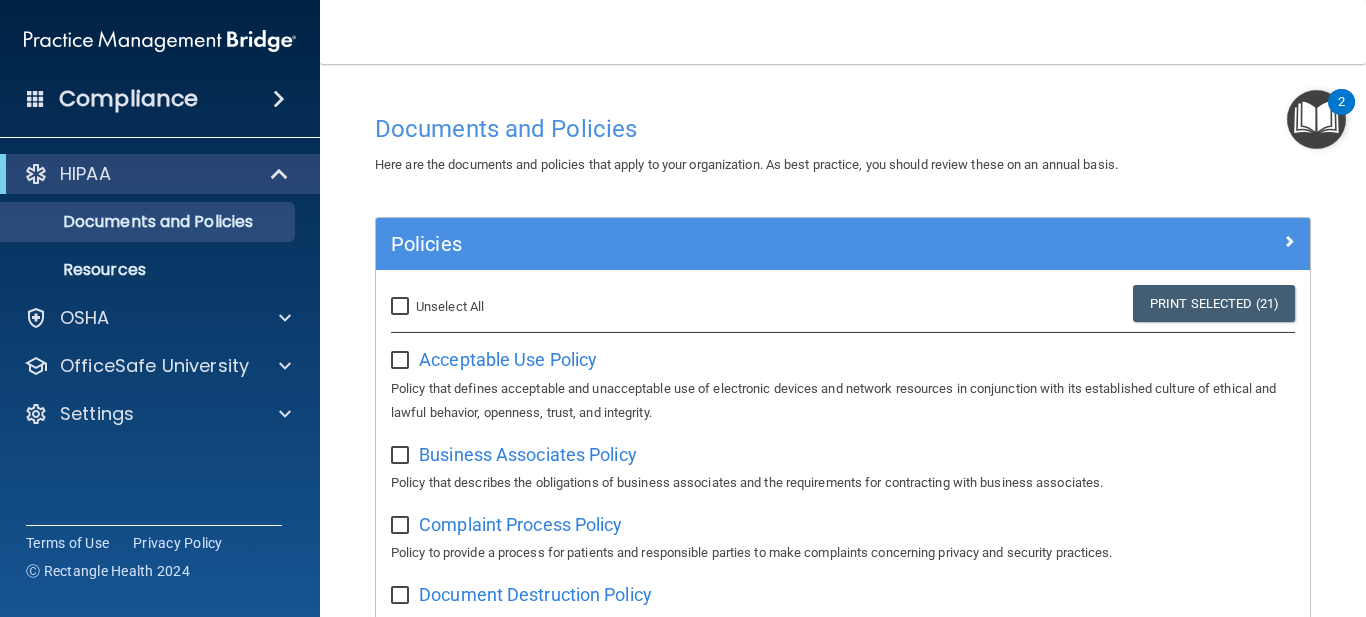 checkbox on "false" 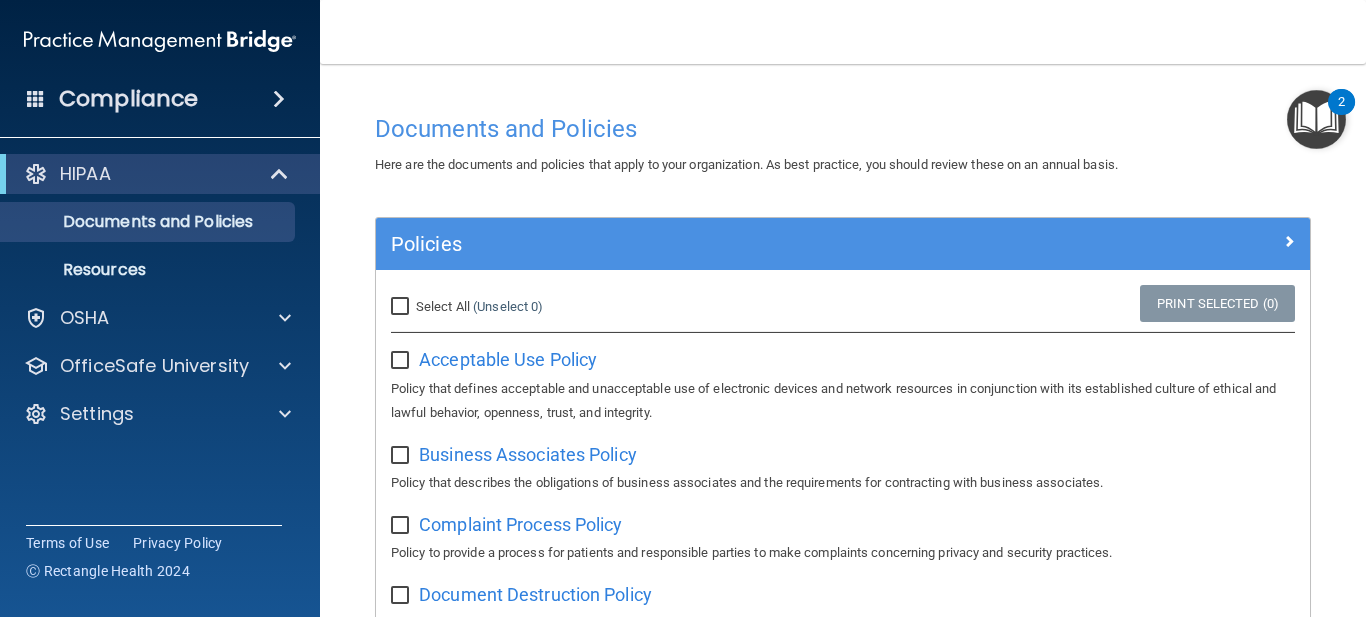 click at bounding box center [1316, 119] 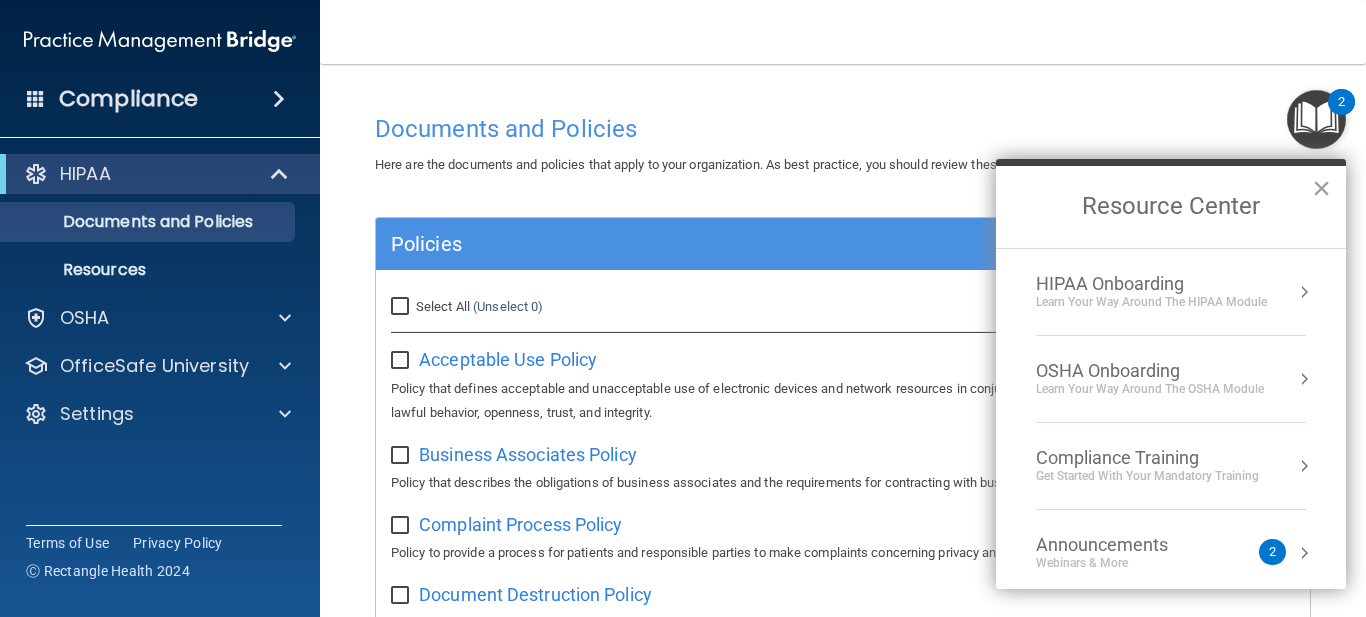 click on "HIPAA Onboarding Learn Your Way around the HIPAA module" at bounding box center [1171, 292] 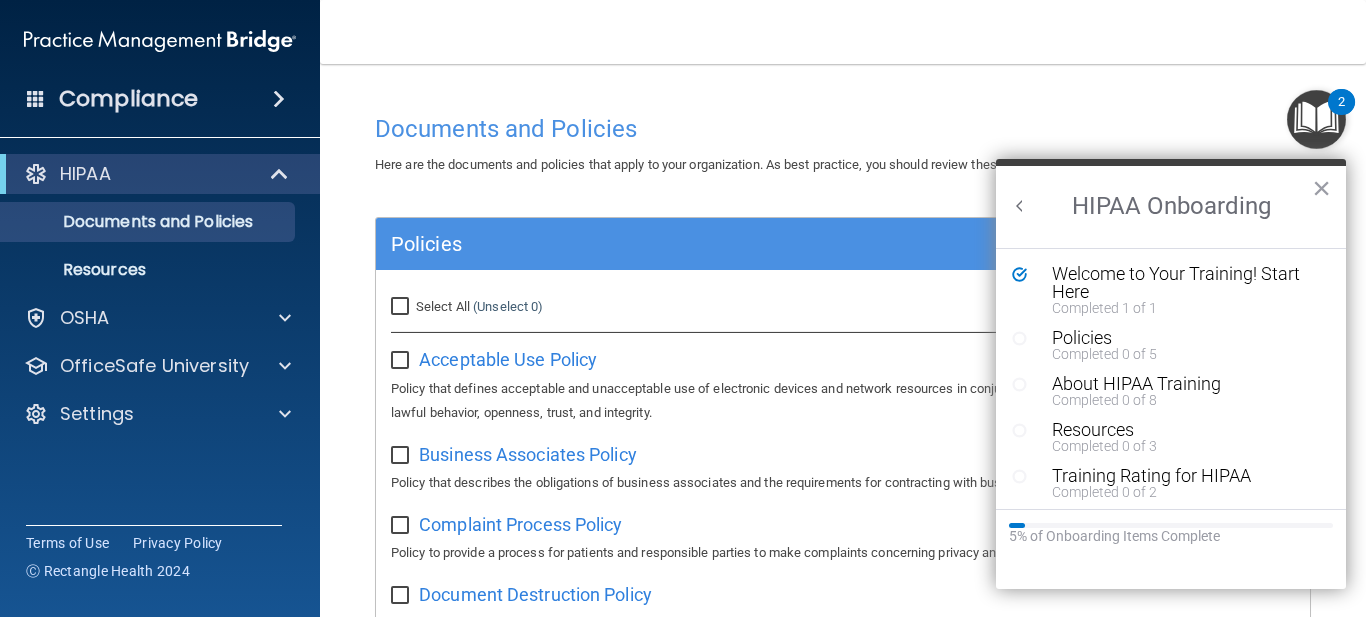 scroll, scrollTop: 0, scrollLeft: 0, axis: both 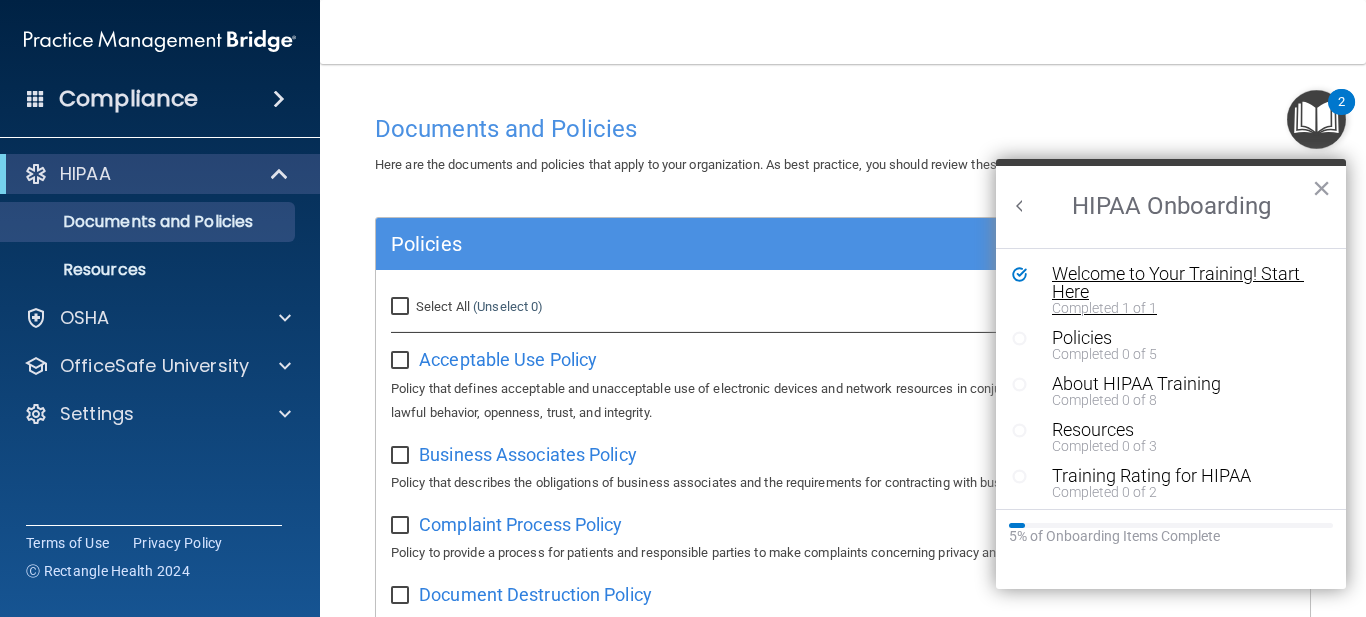 click on "Welcome to Your Training! Start Here" at bounding box center (1178, 283) 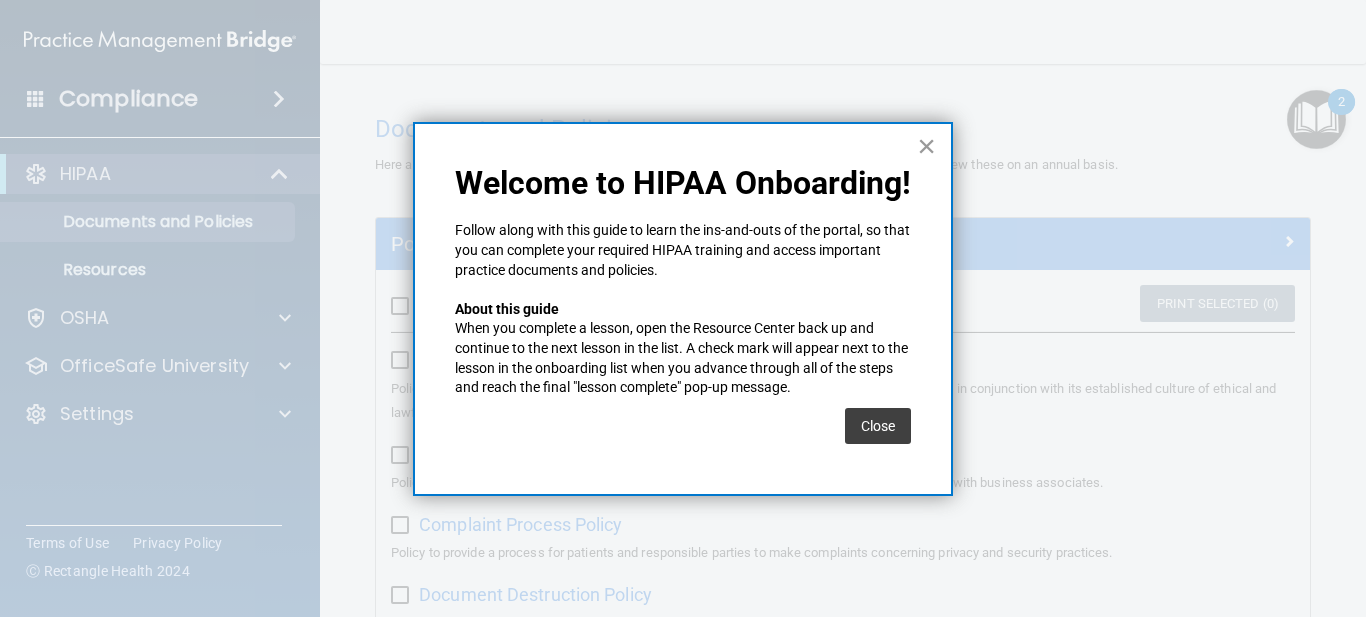 click on "×" at bounding box center [926, 146] 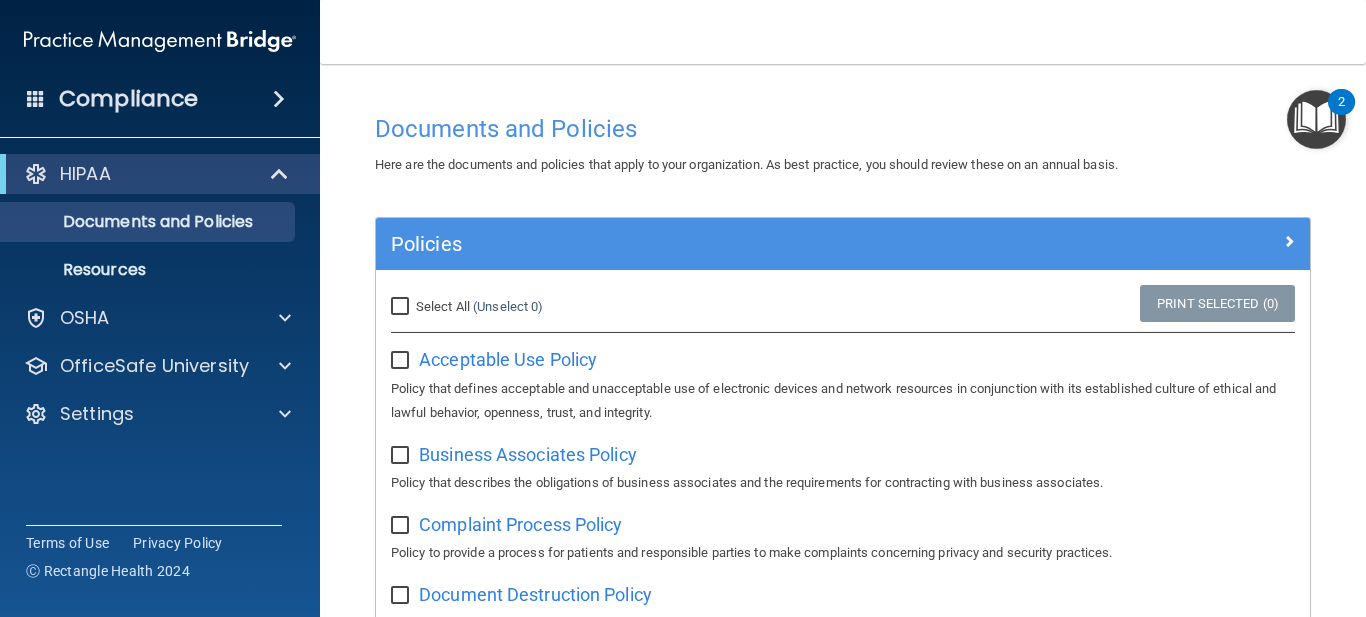 click at bounding box center (1316, 119) 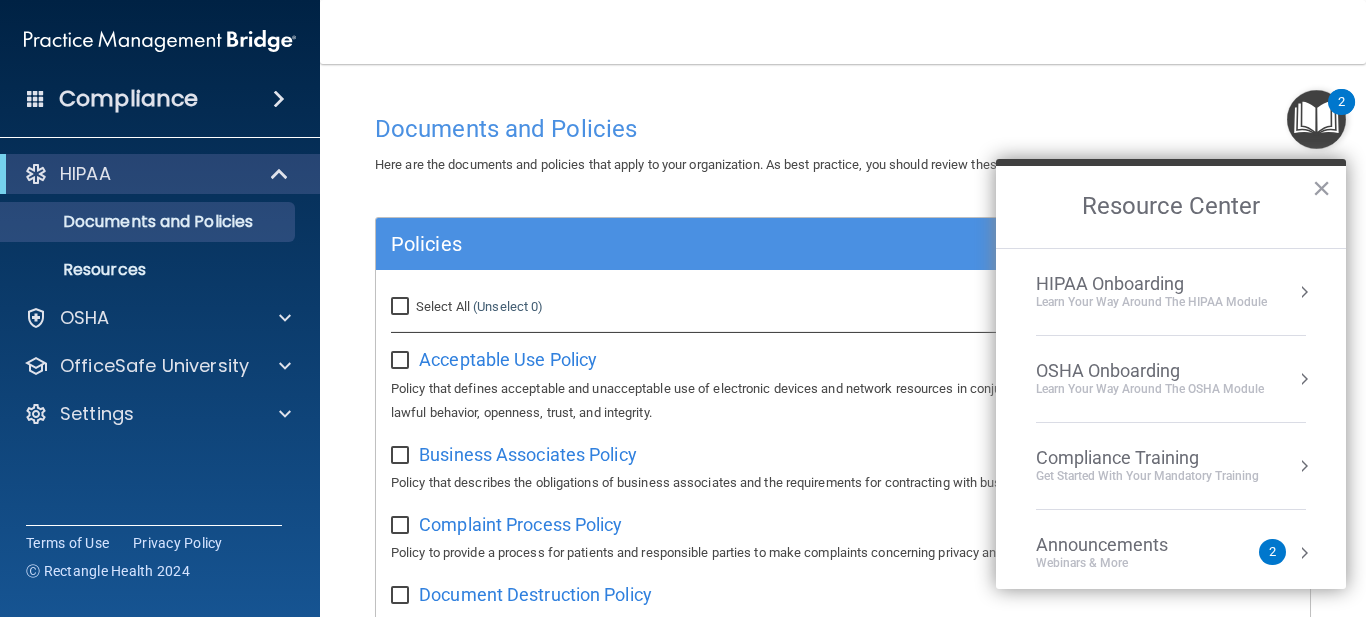 click on "OSHA Onboarding" at bounding box center (1150, 371) 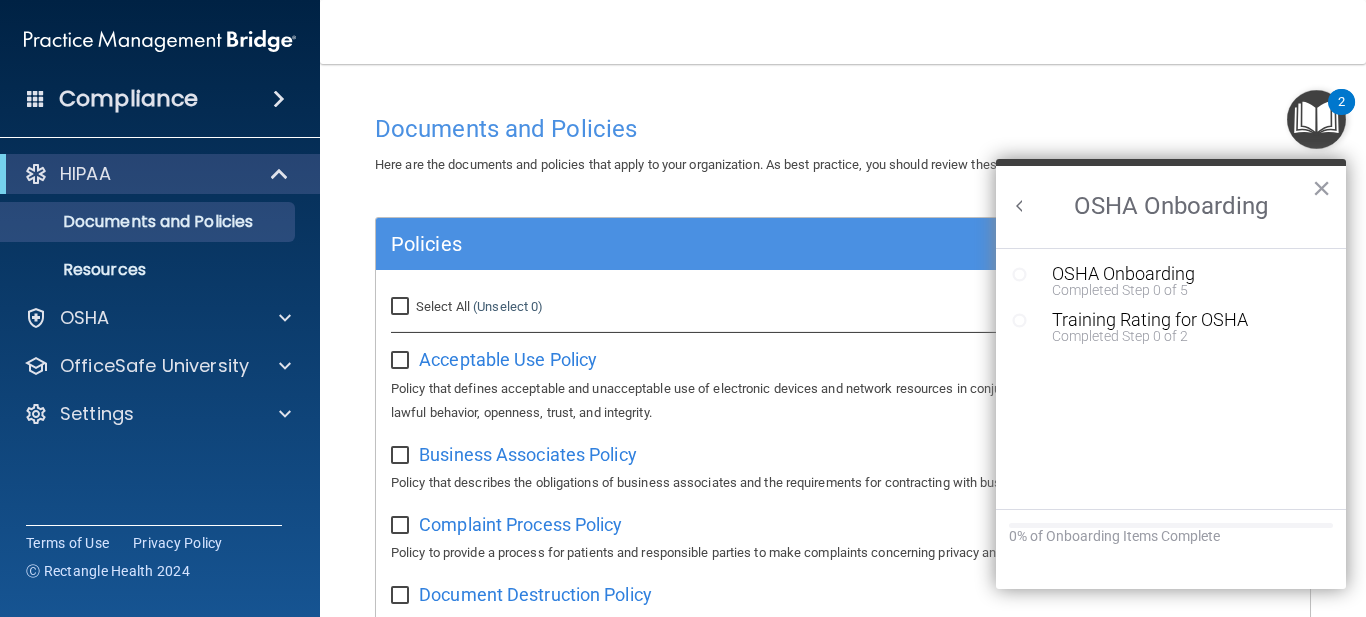 scroll, scrollTop: 0, scrollLeft: 0, axis: both 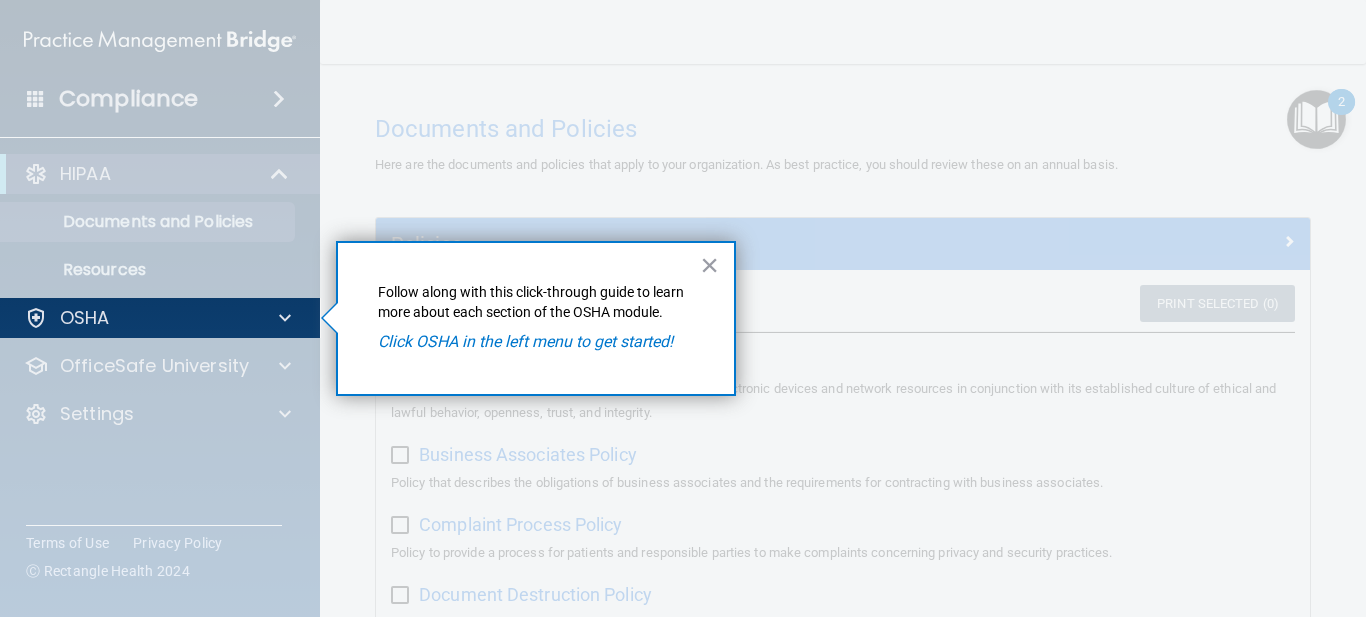 click on "Click OSHA in the left menu to get started!" at bounding box center [536, 342] 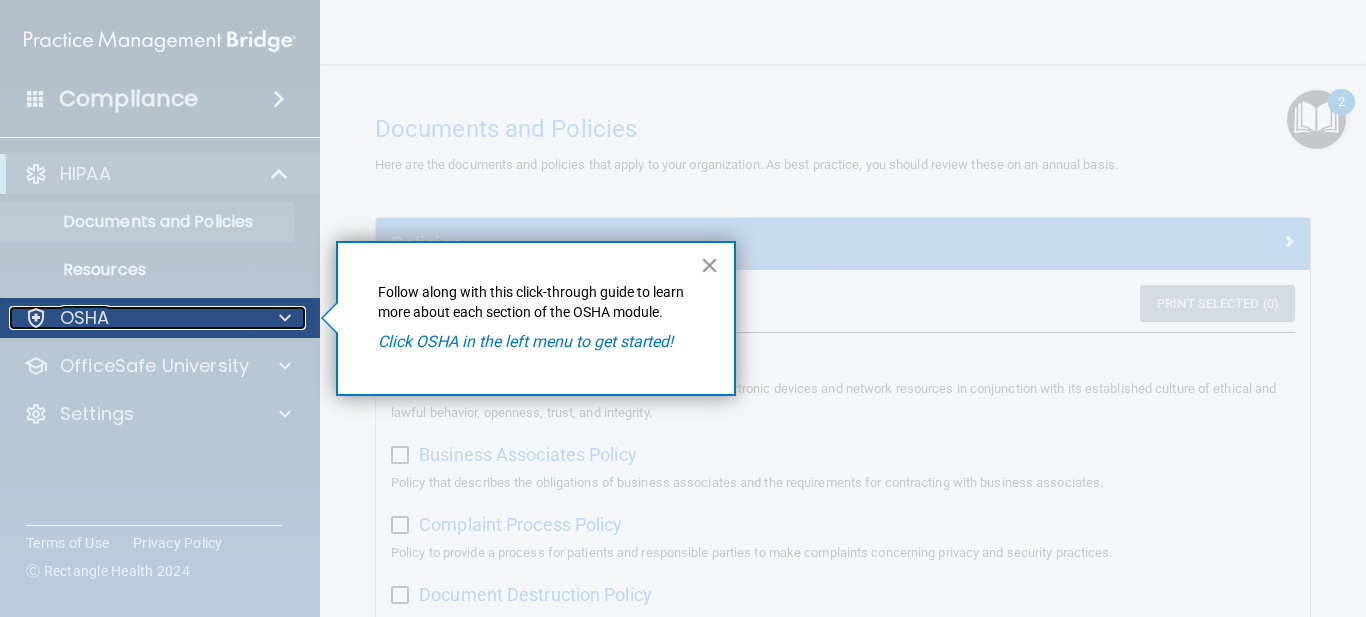 click at bounding box center [285, 318] 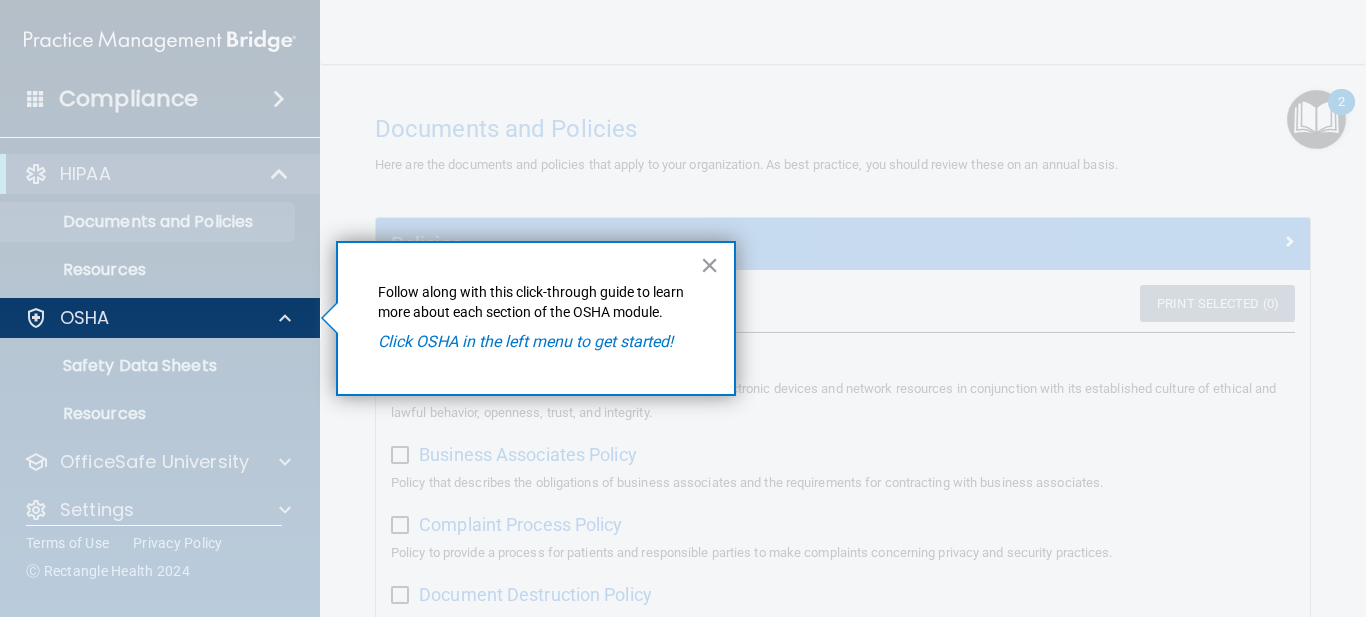 click at bounding box center (160, 477) 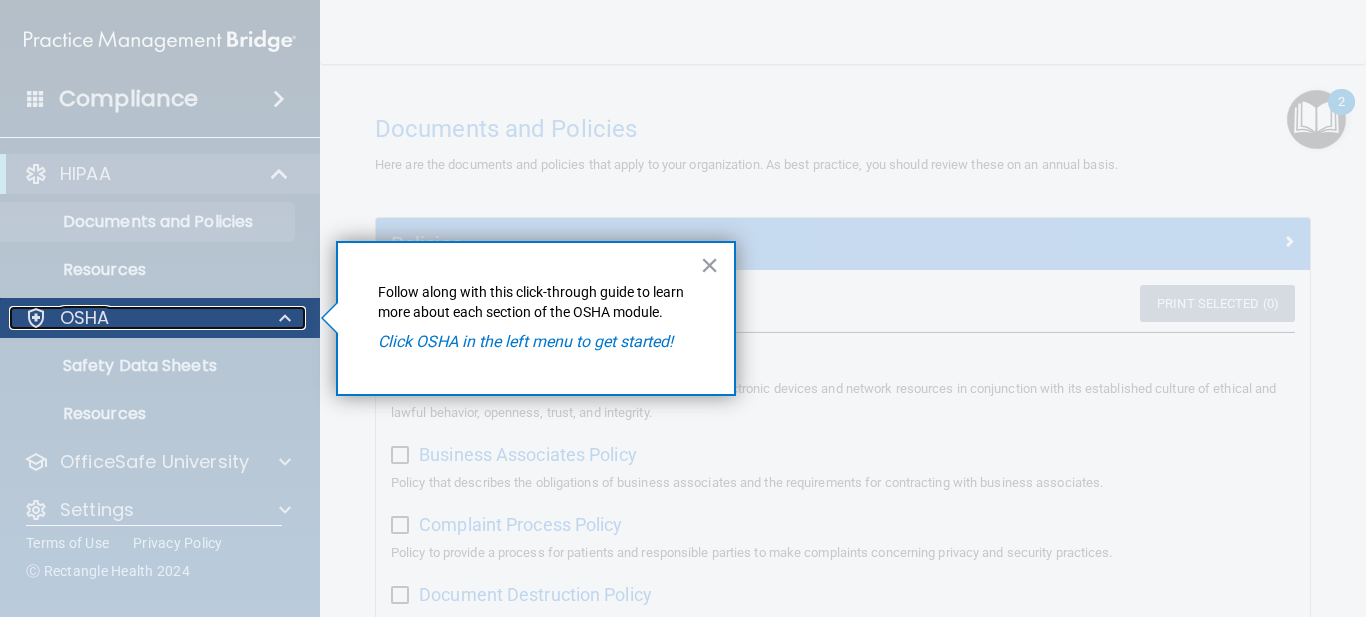click on "OSHA" at bounding box center [133, 318] 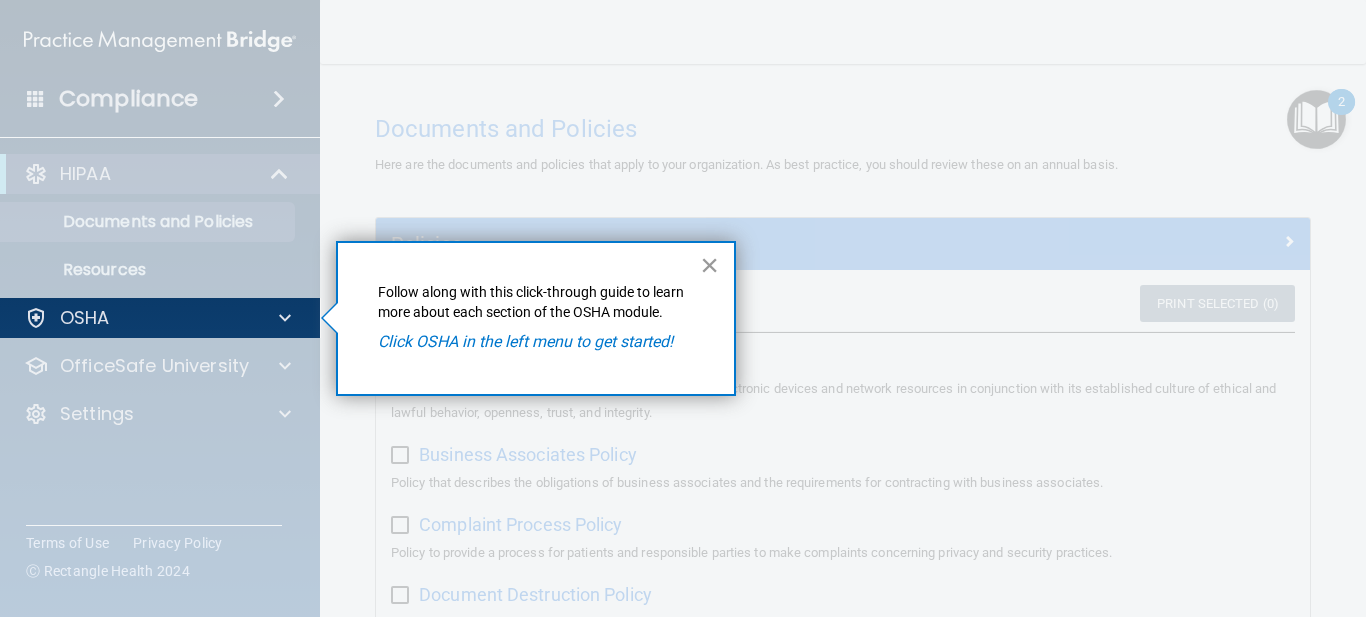 click on "×" at bounding box center (709, 265) 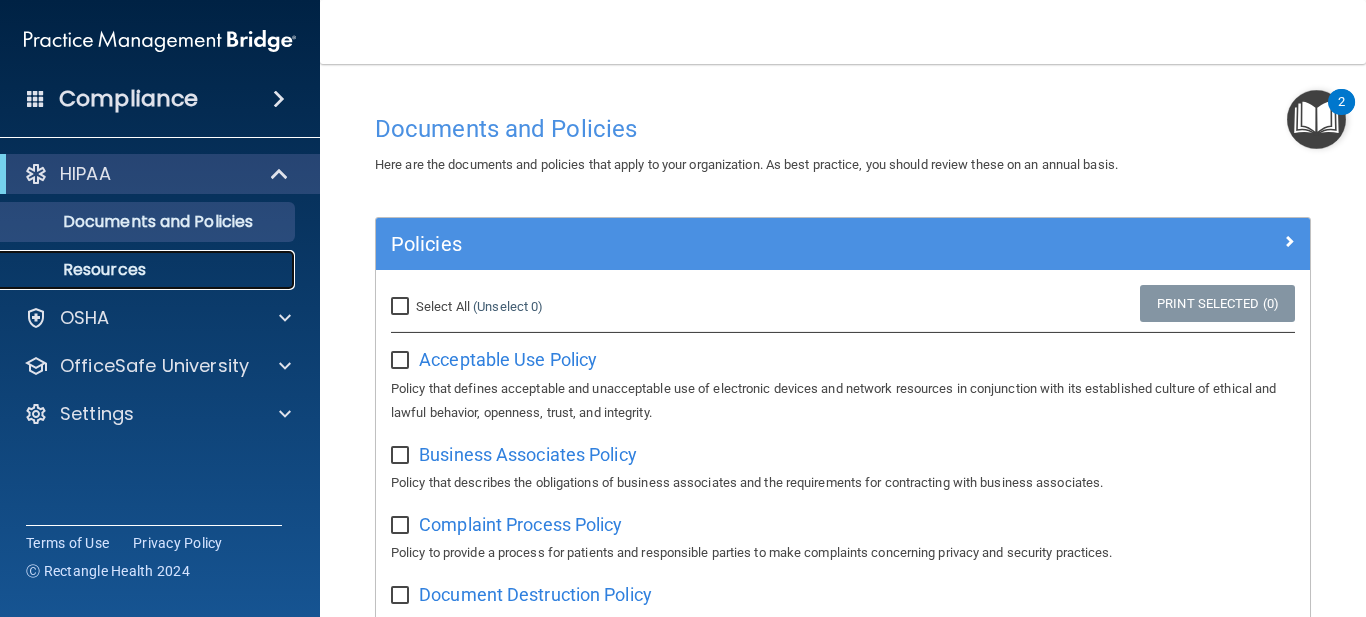 click on "Resources" at bounding box center [137, 270] 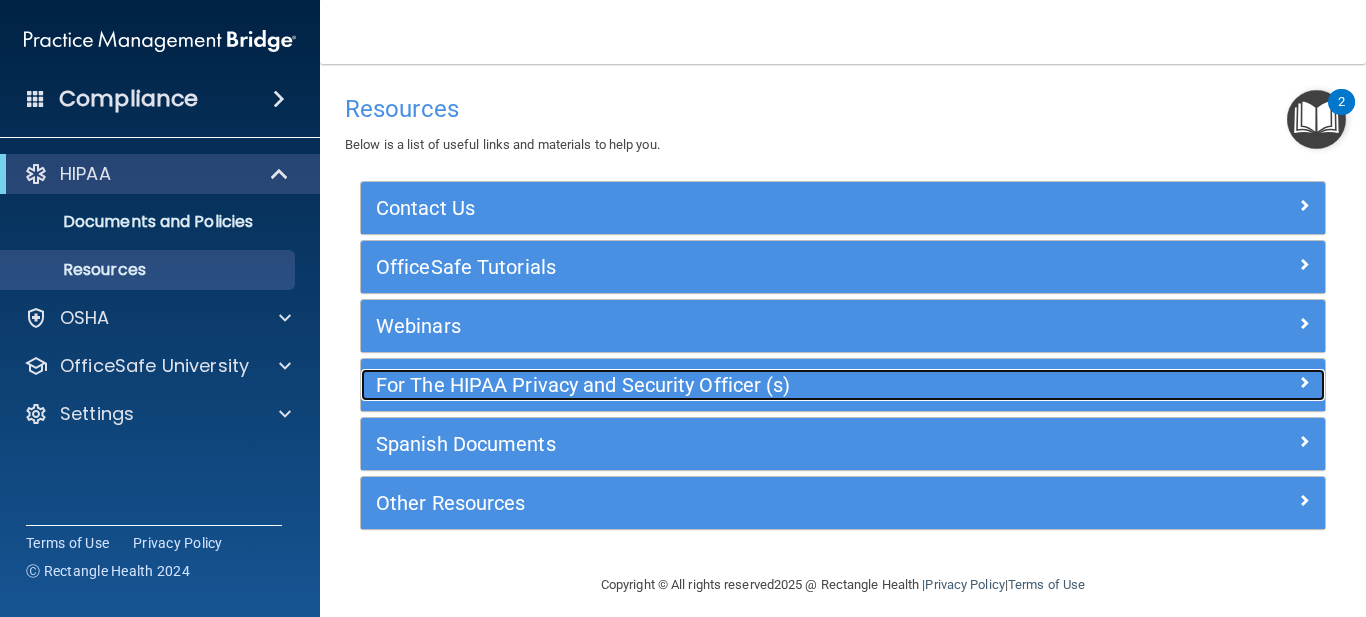 click on "For The HIPAA Privacy and Security Officer (s)" at bounding box center (722, 385) 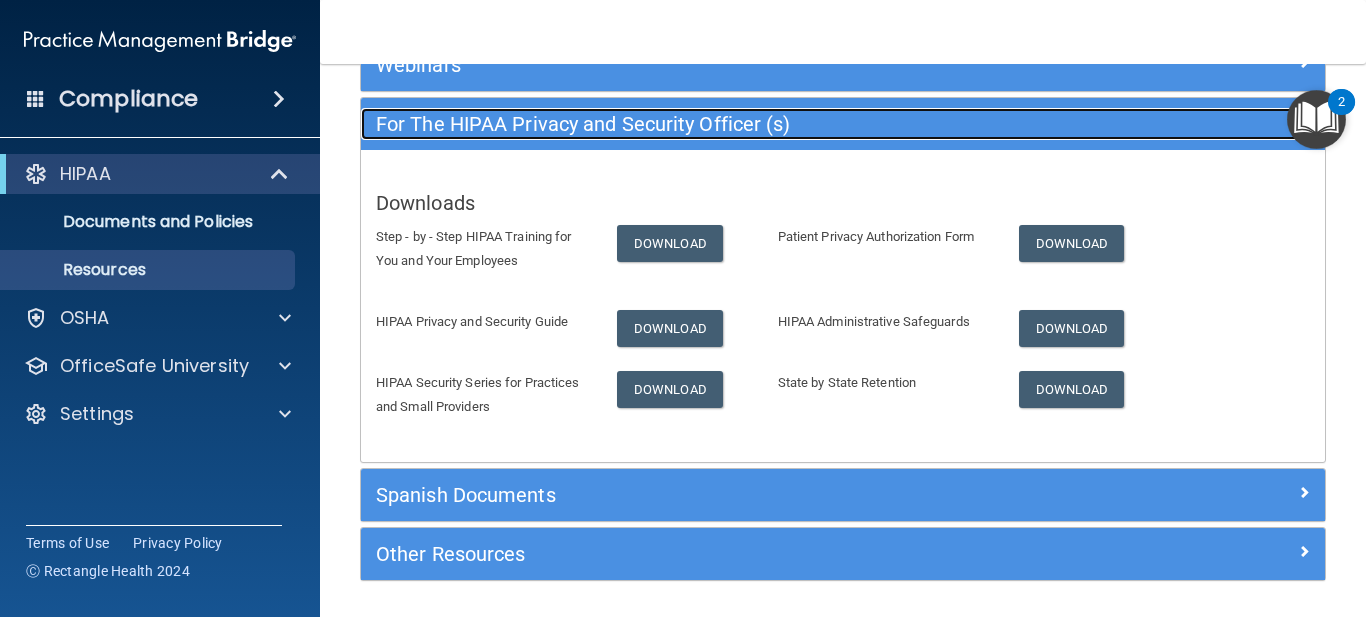 scroll, scrollTop: 258, scrollLeft: 0, axis: vertical 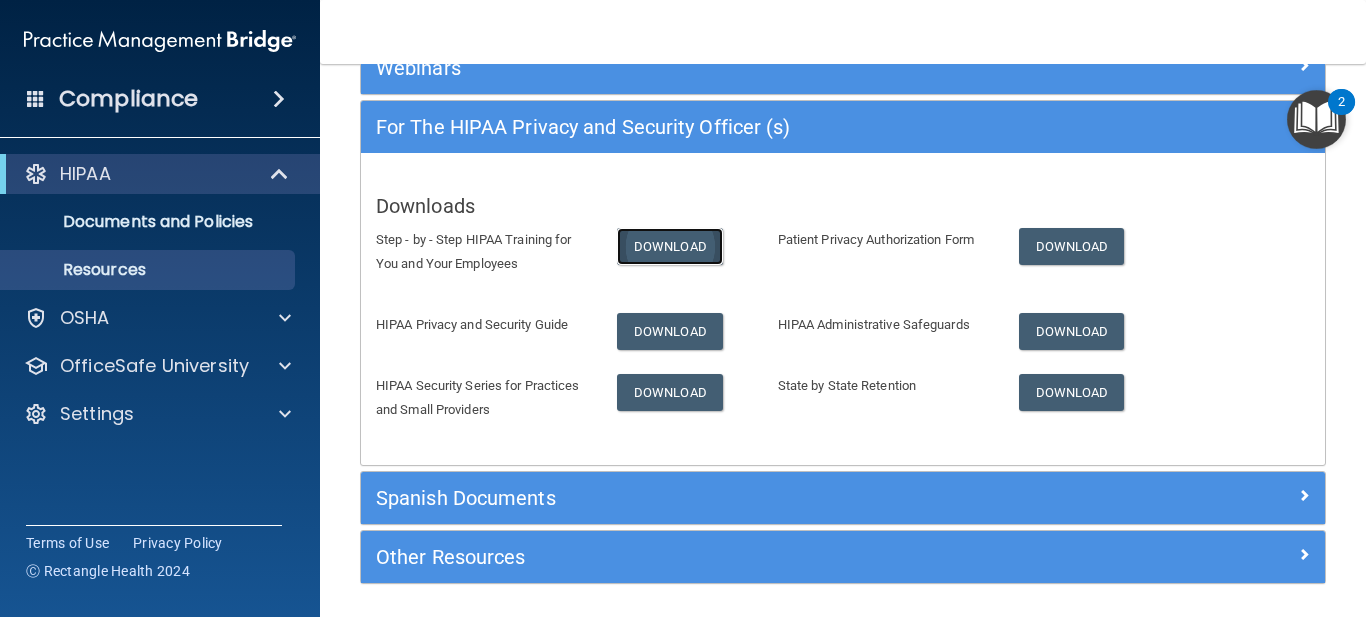 click on "Download" at bounding box center (670, 246) 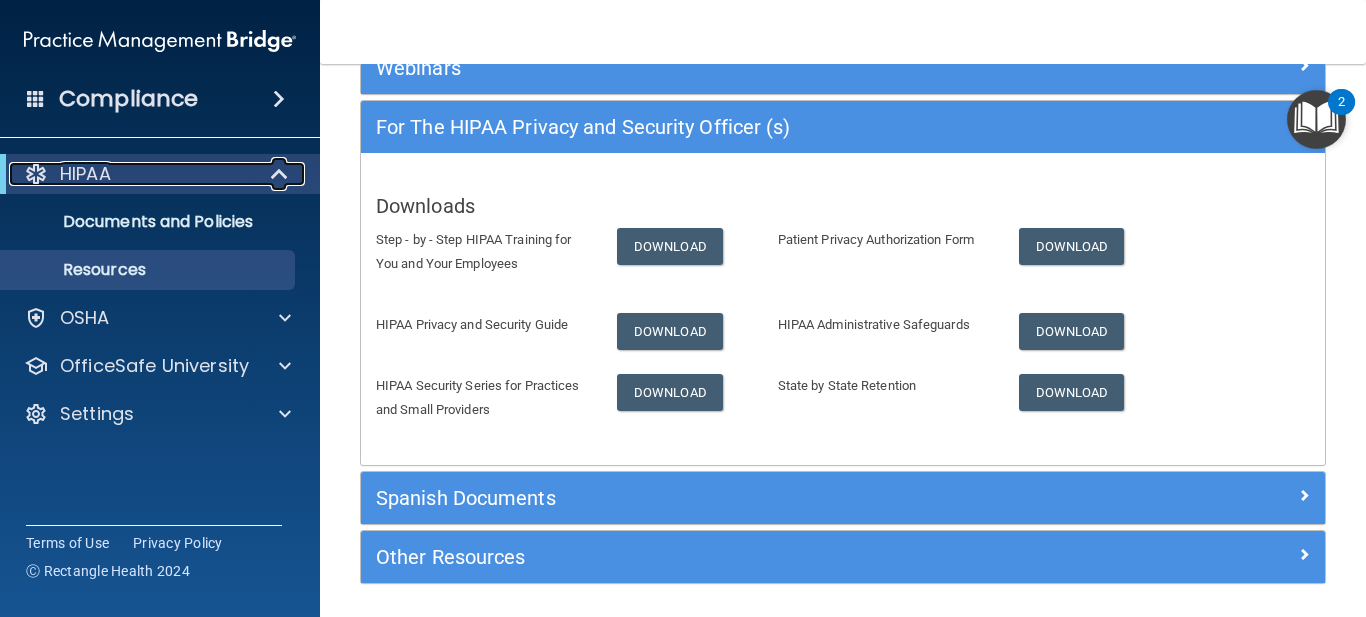 click on "HIPAA" at bounding box center (132, 174) 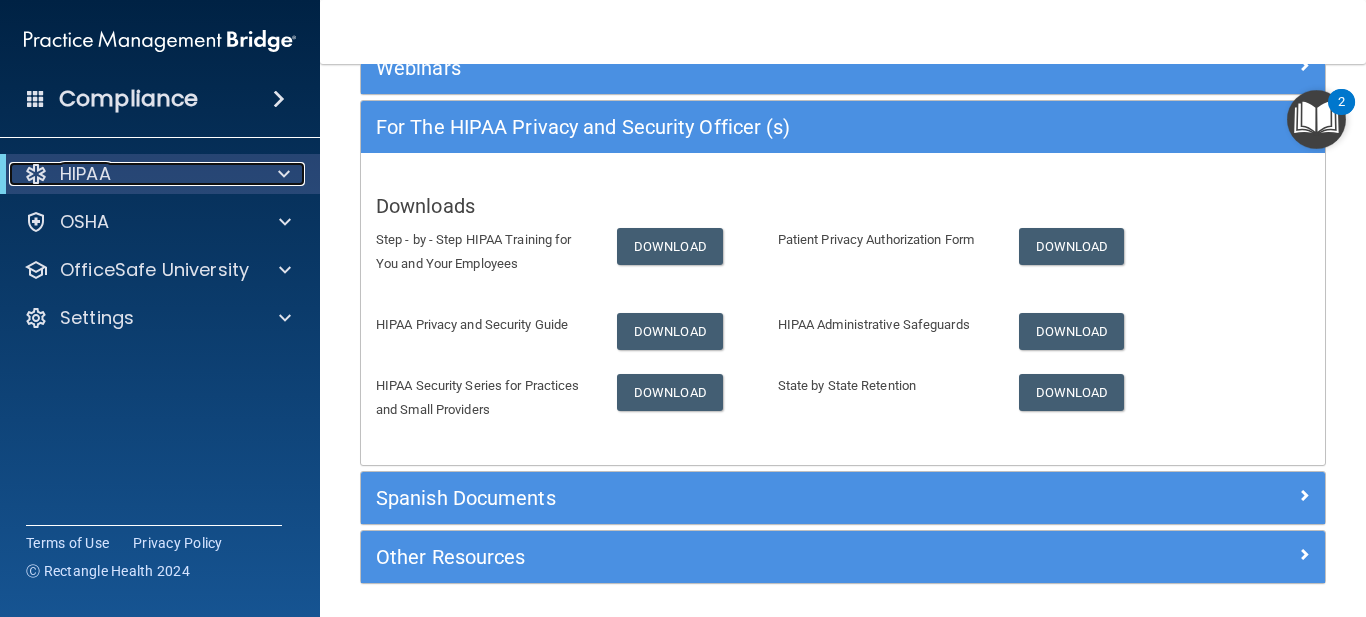 click on "HIPAA" at bounding box center [132, 174] 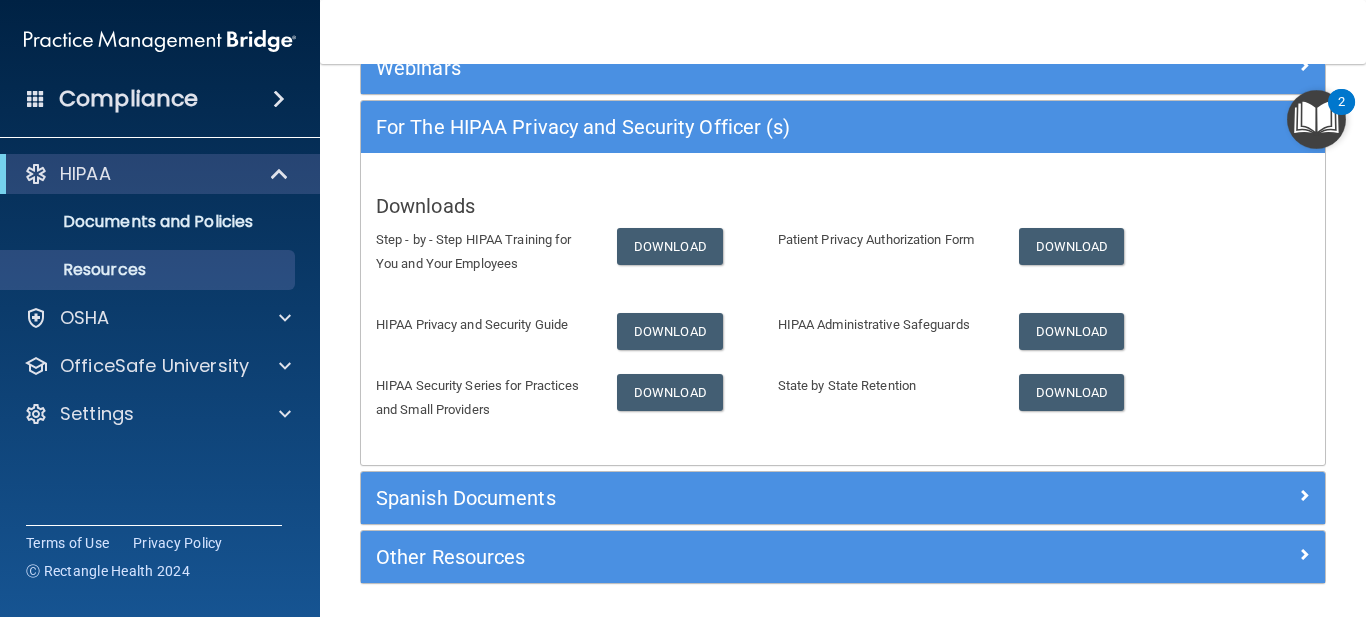 click on "Compliance" at bounding box center (160, 99) 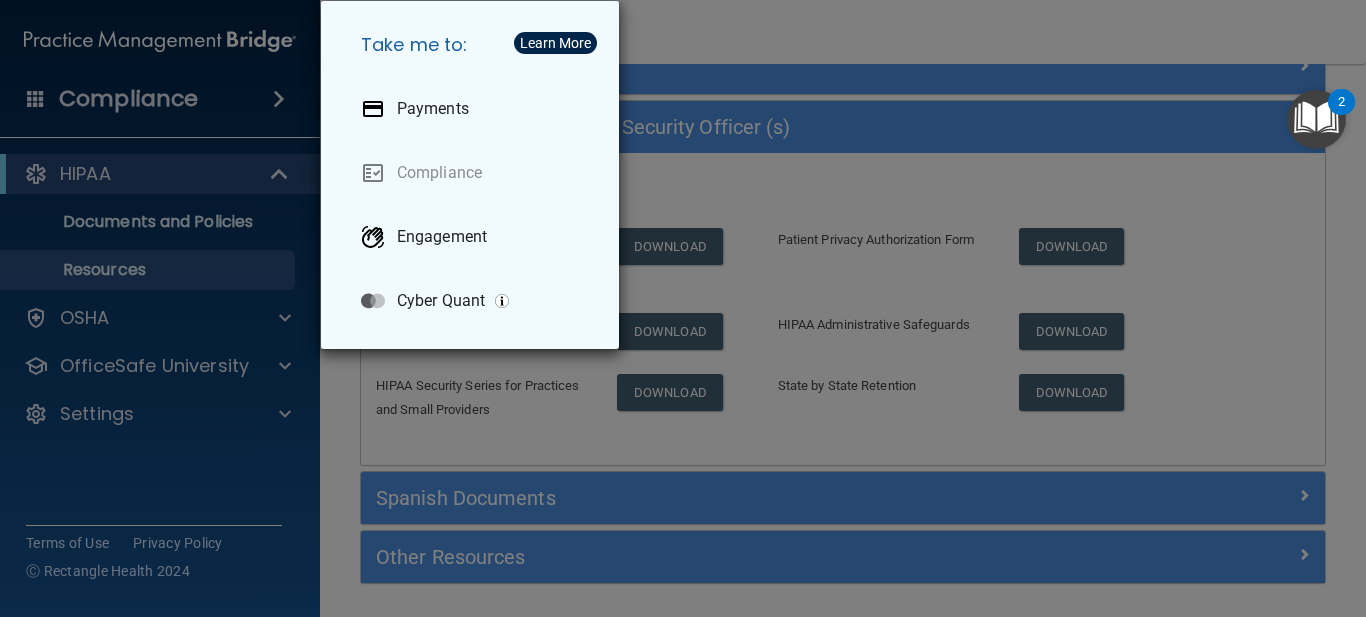 click on "Take me to:" at bounding box center [474, 45] 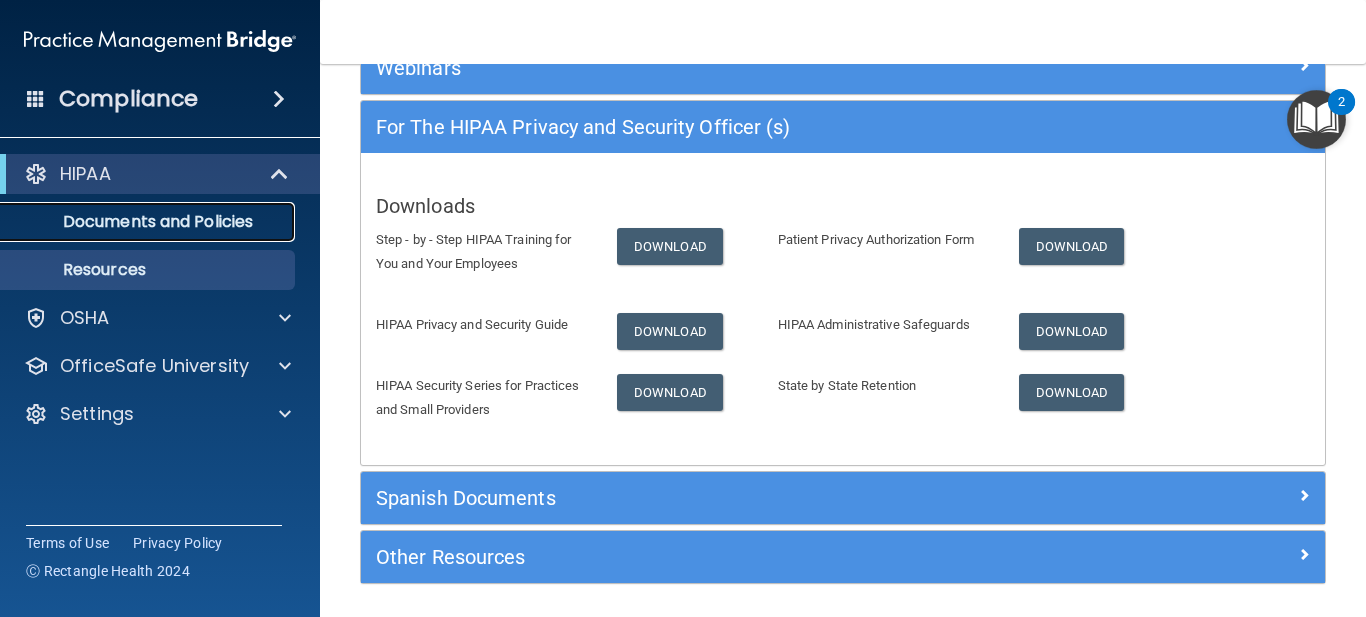 click on "Documents and Policies" at bounding box center [149, 222] 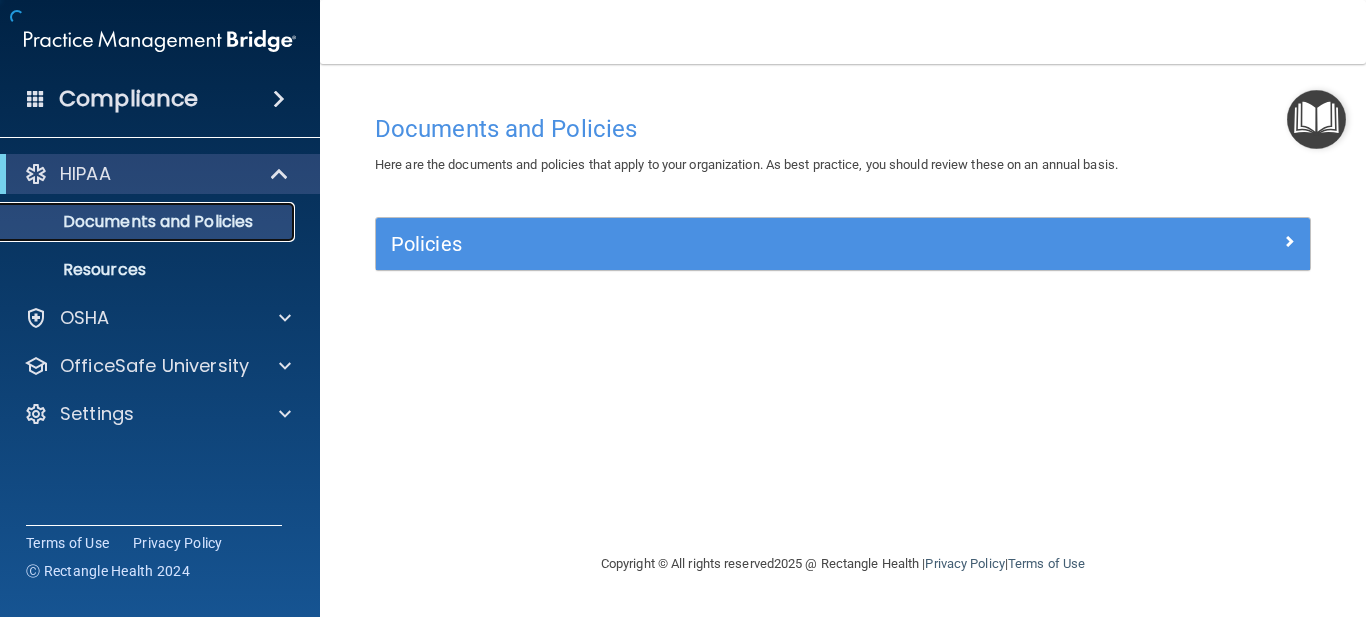 scroll, scrollTop: 0, scrollLeft: 0, axis: both 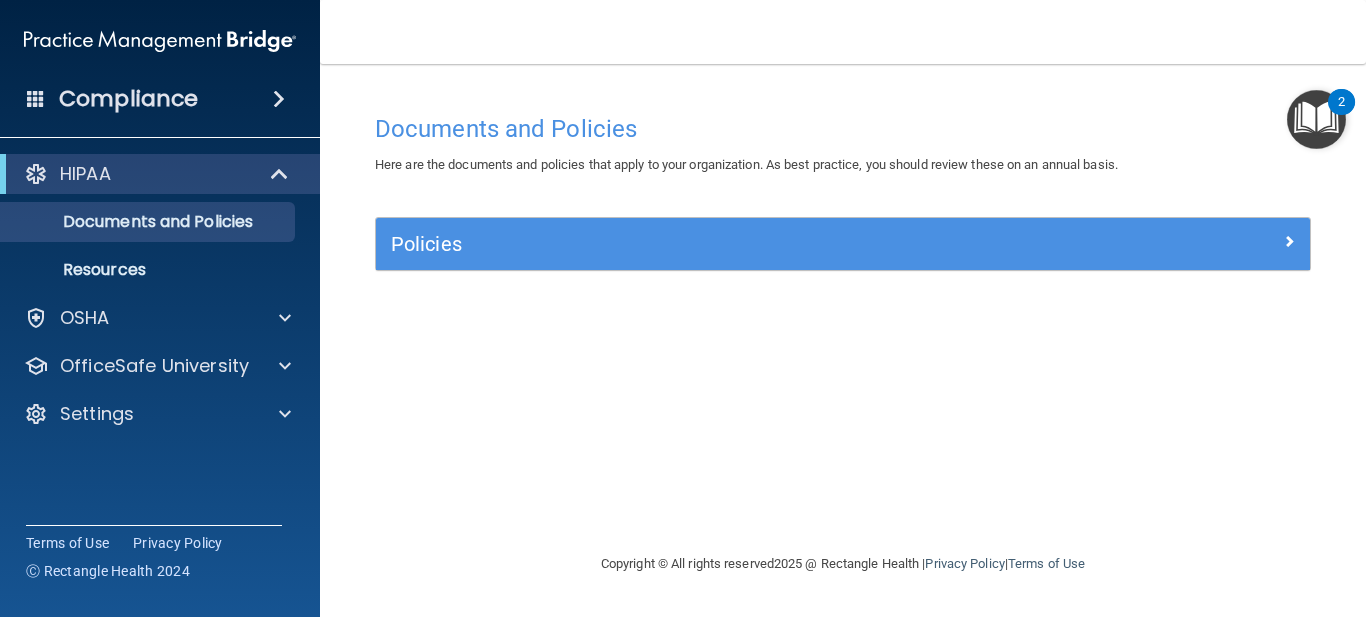 click on "Policies" at bounding box center [843, 244] 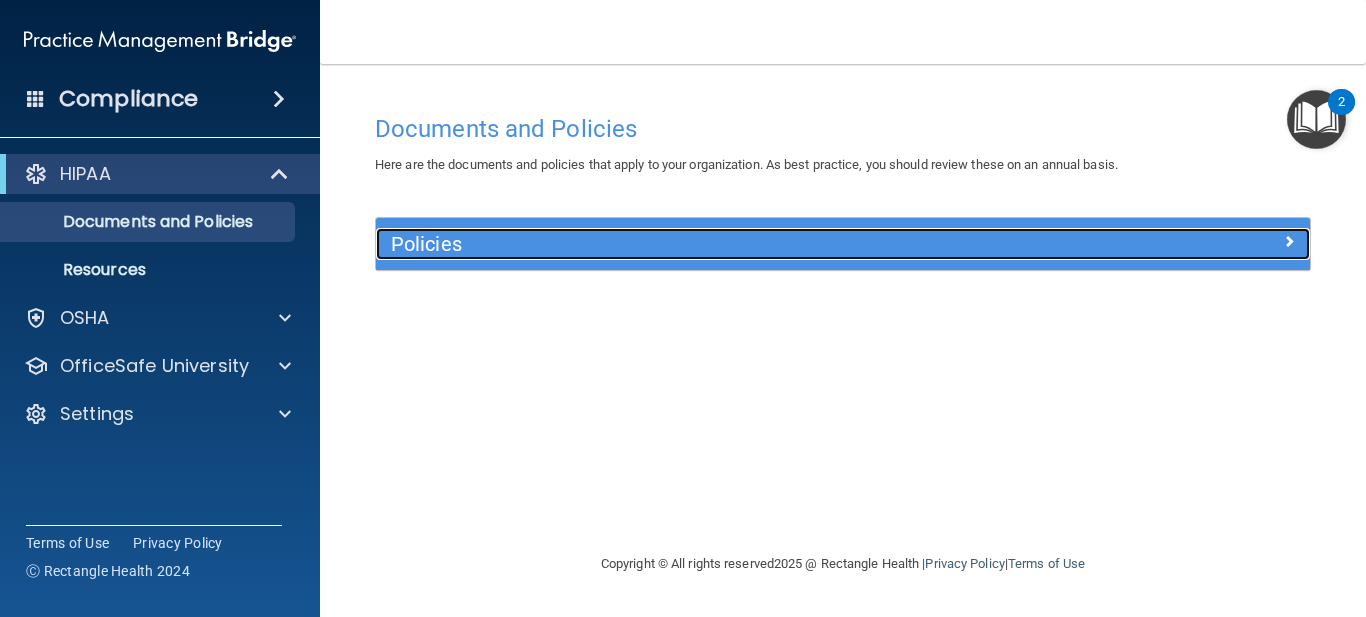 click on "Policies" at bounding box center (726, 244) 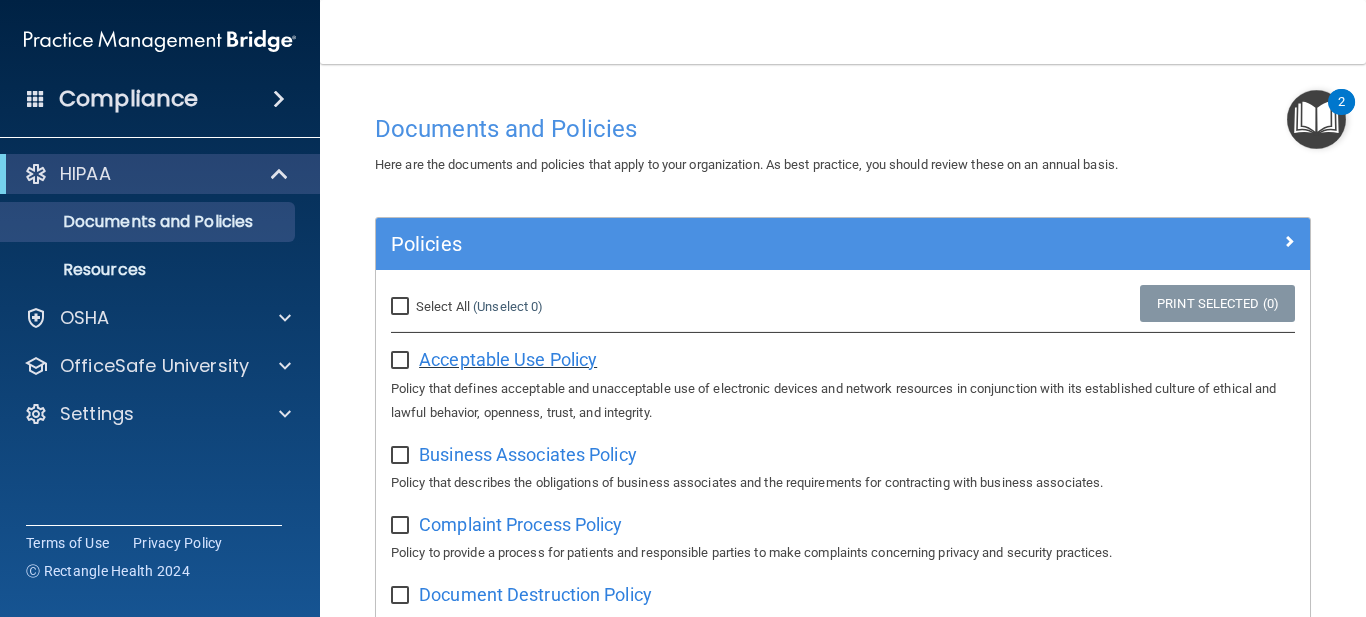 click on "Acceptable Use Policy" at bounding box center [508, 359] 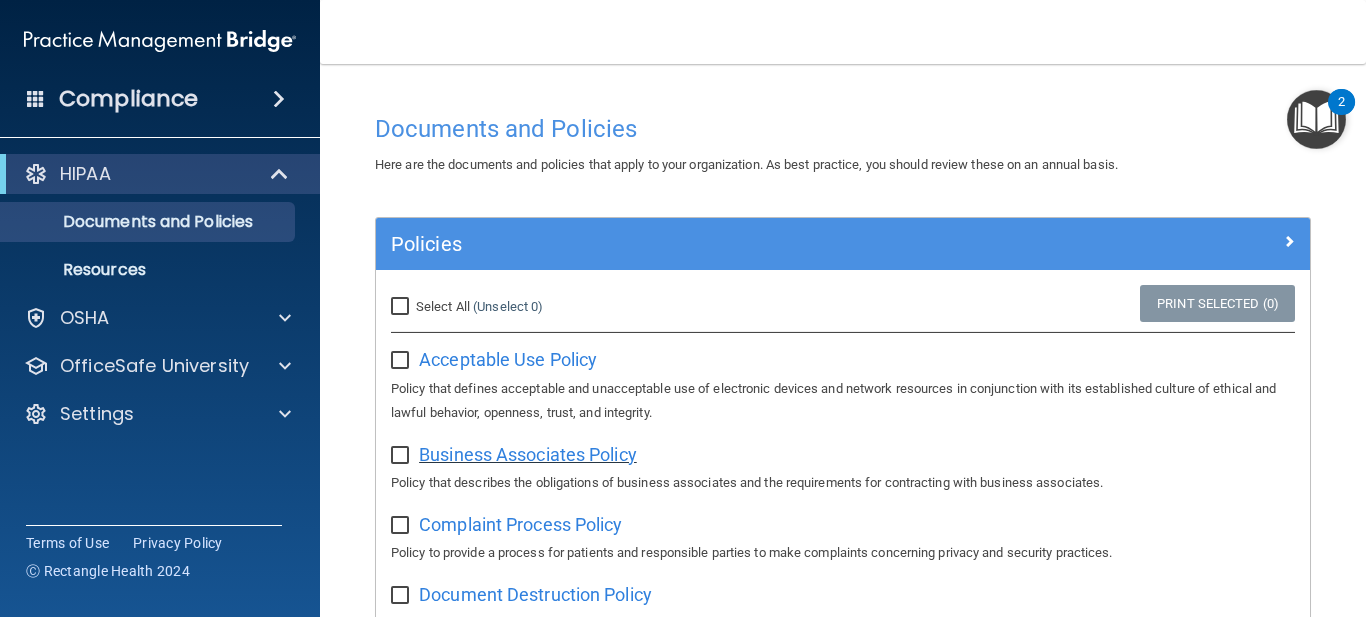 click on "Business Associates Policy" at bounding box center [528, 454] 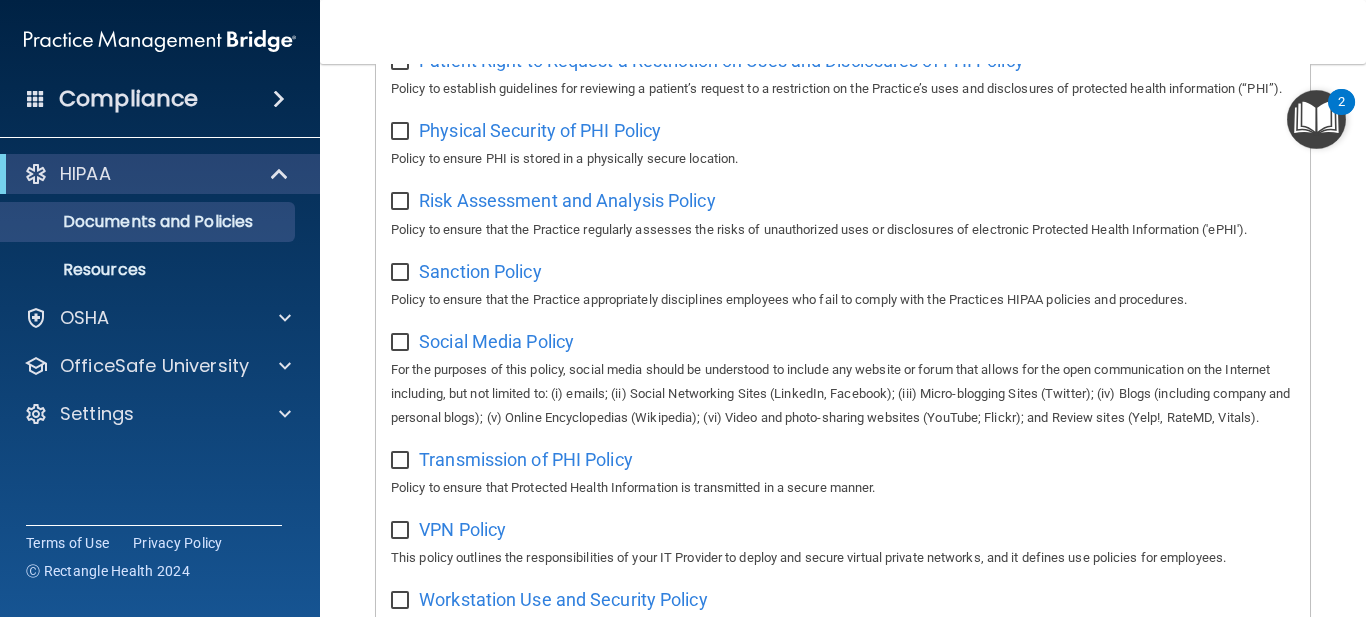 scroll, scrollTop: 1580, scrollLeft: 0, axis: vertical 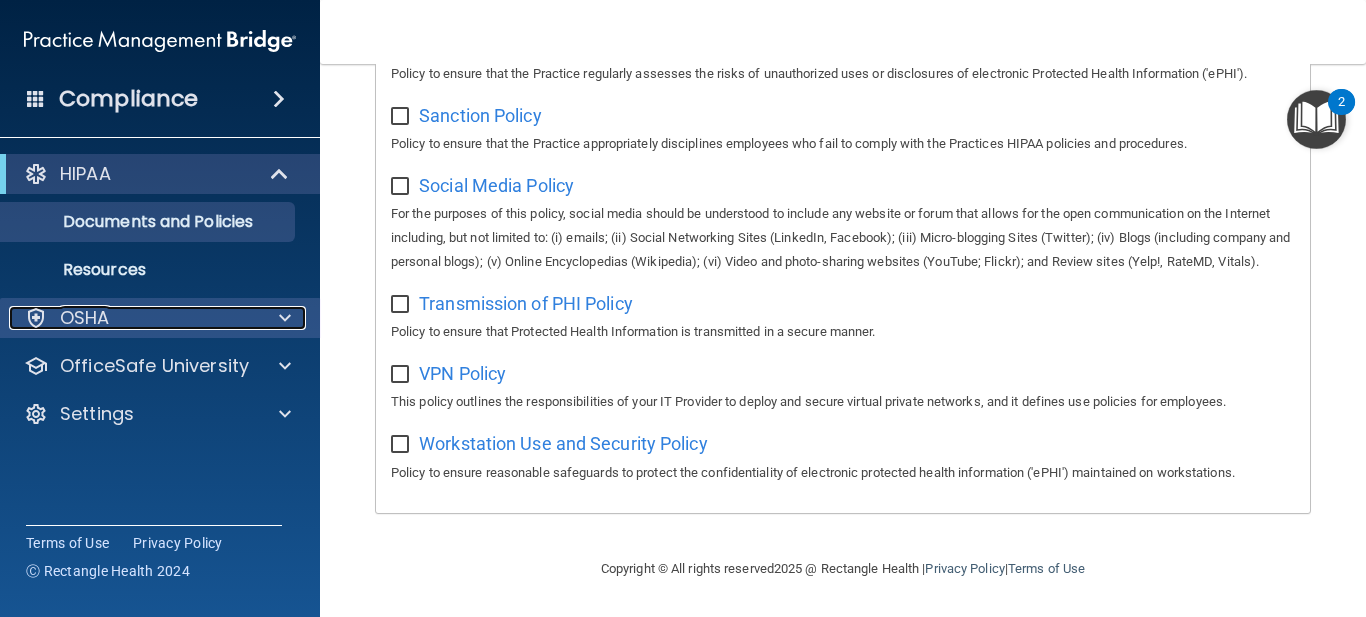 click on "OSHA" at bounding box center (133, 318) 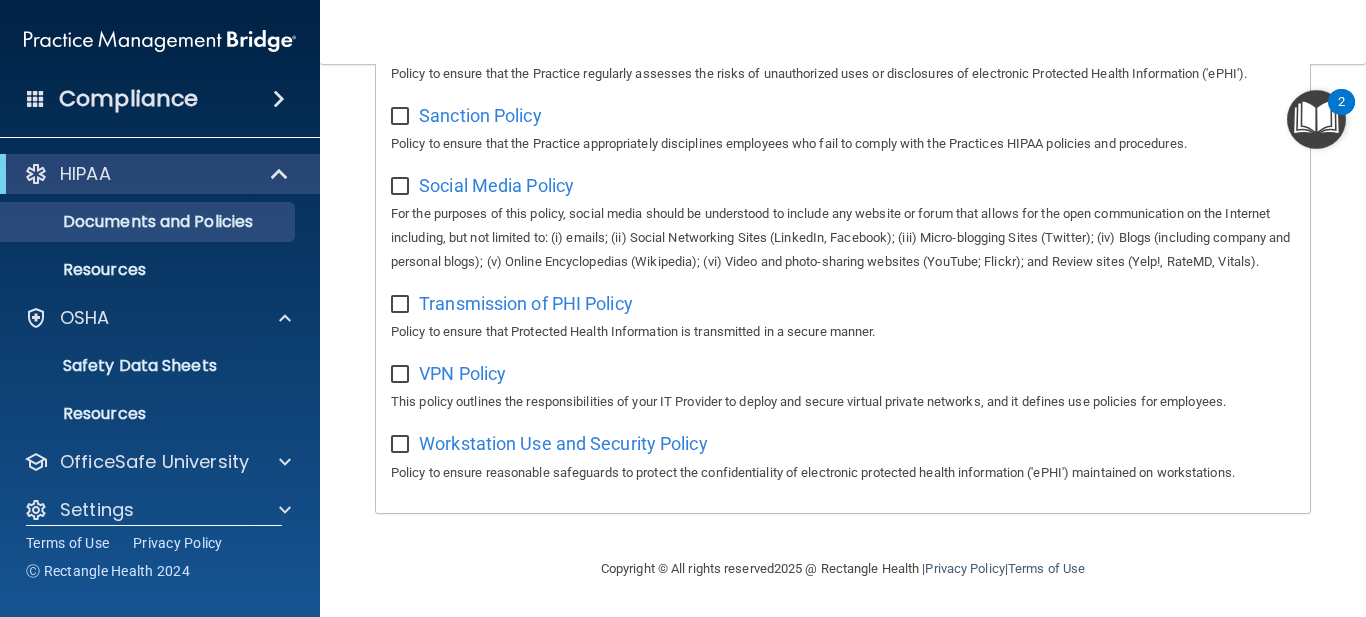 click on "Compliance" at bounding box center (160, 99) 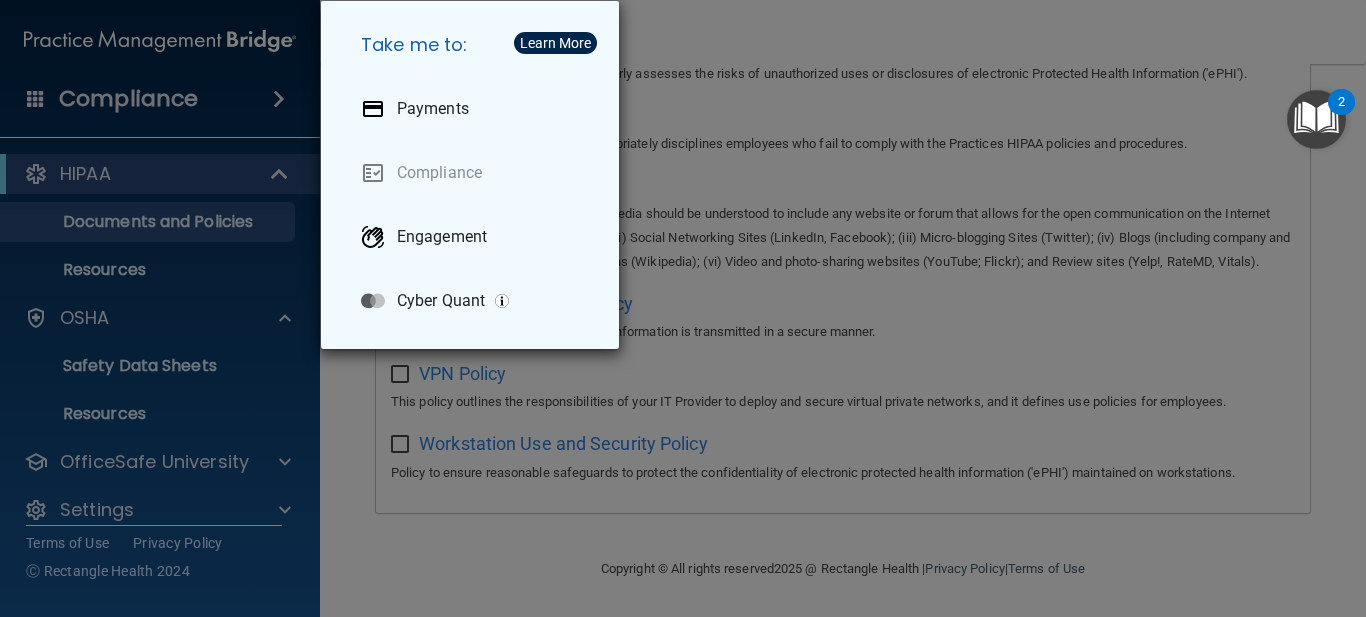 click on "Take me to:             Payments                   Compliance                     Engagement                     Cyber Quant" at bounding box center [683, 308] 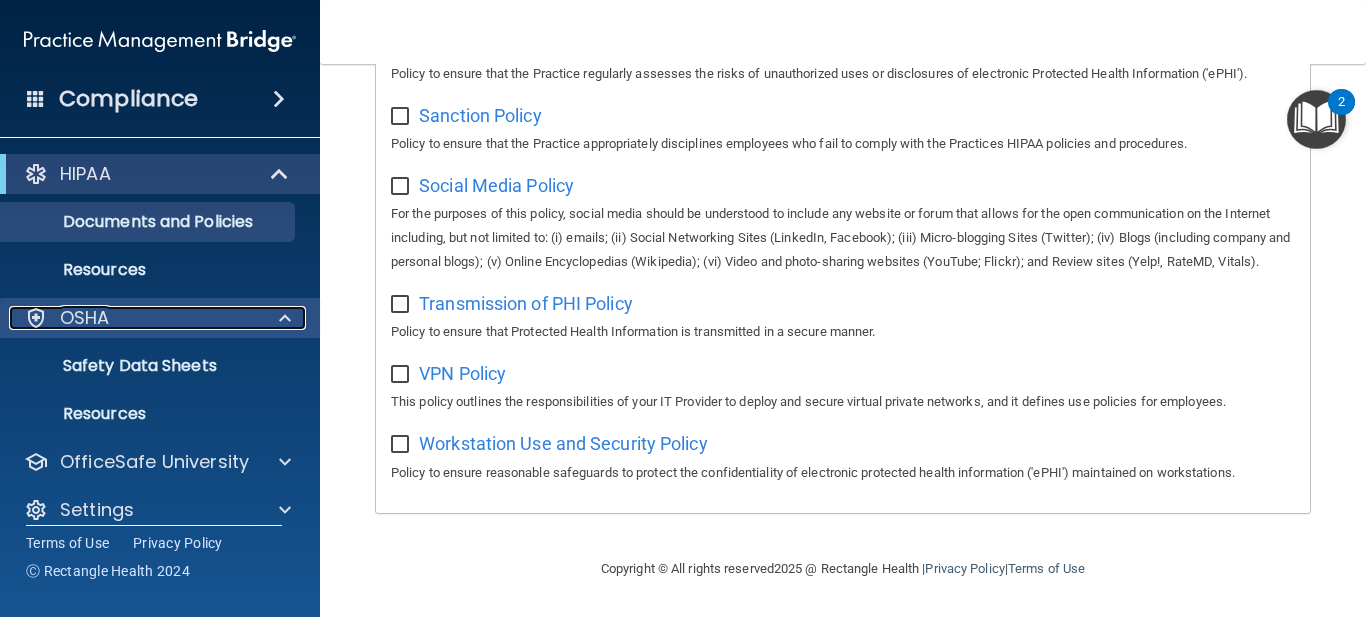 click on "OSHA" at bounding box center [133, 318] 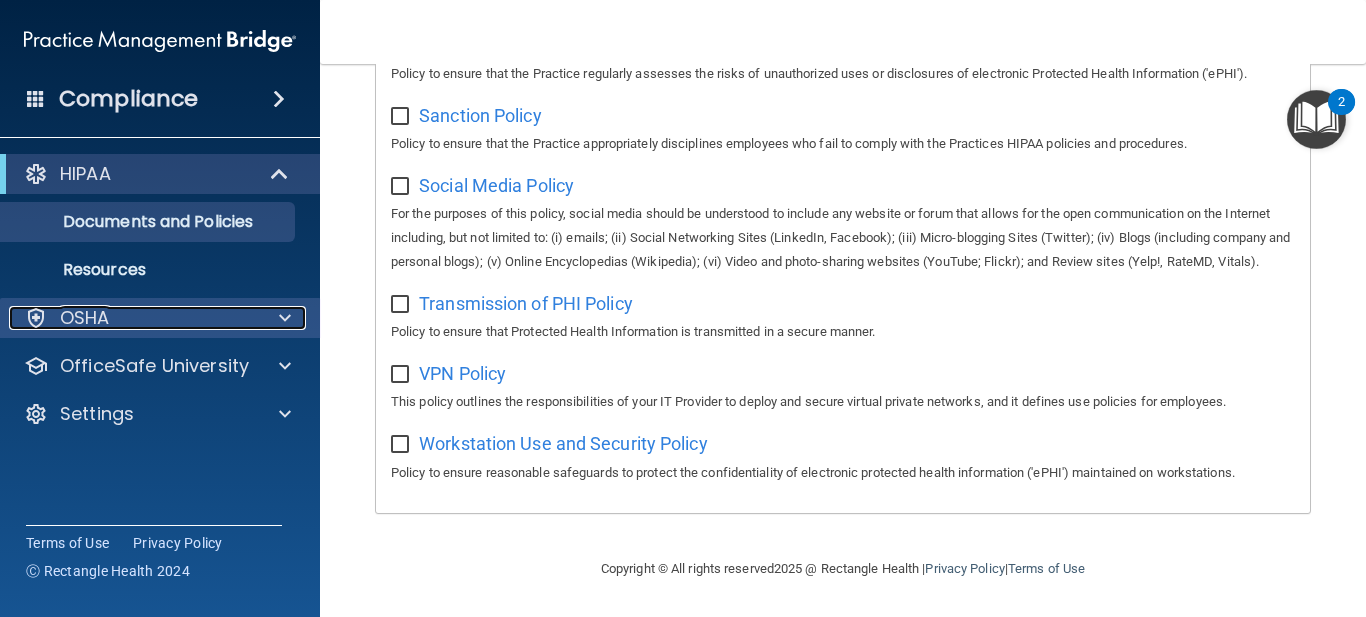 click on "OSHA" at bounding box center (133, 318) 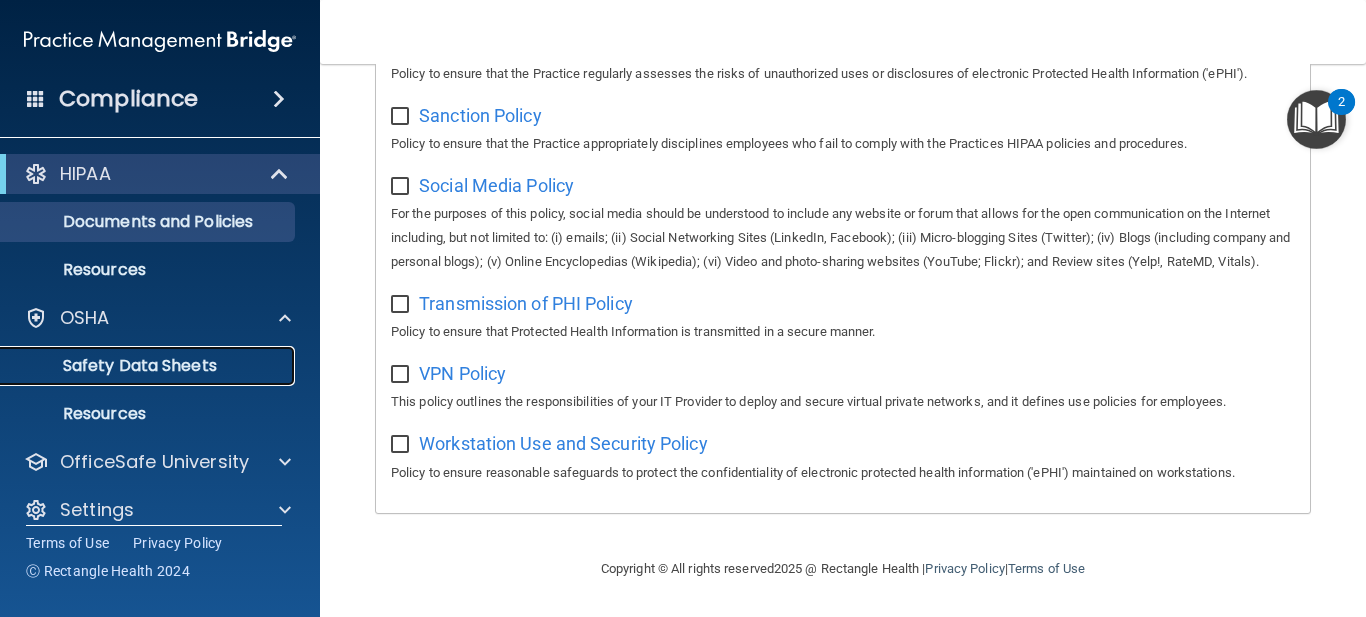 click on "Safety Data Sheets" at bounding box center (149, 366) 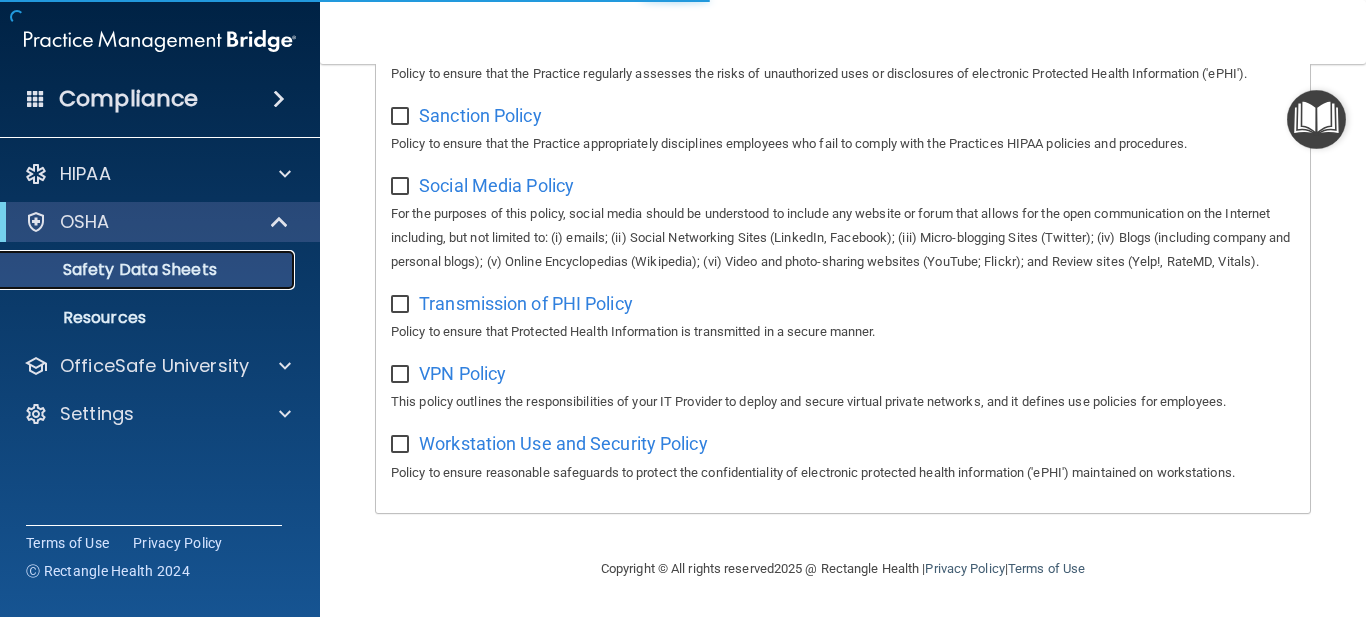 scroll, scrollTop: 0, scrollLeft: 0, axis: both 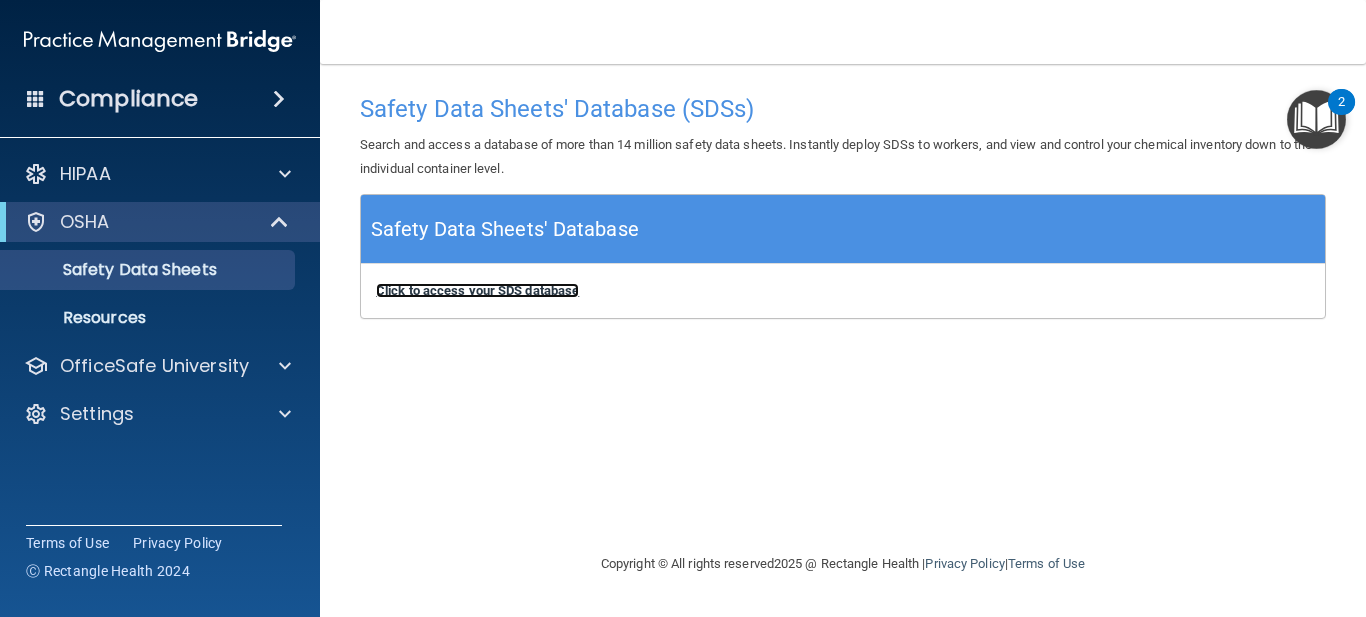 click on "Click to access your SDS database" at bounding box center [477, 290] 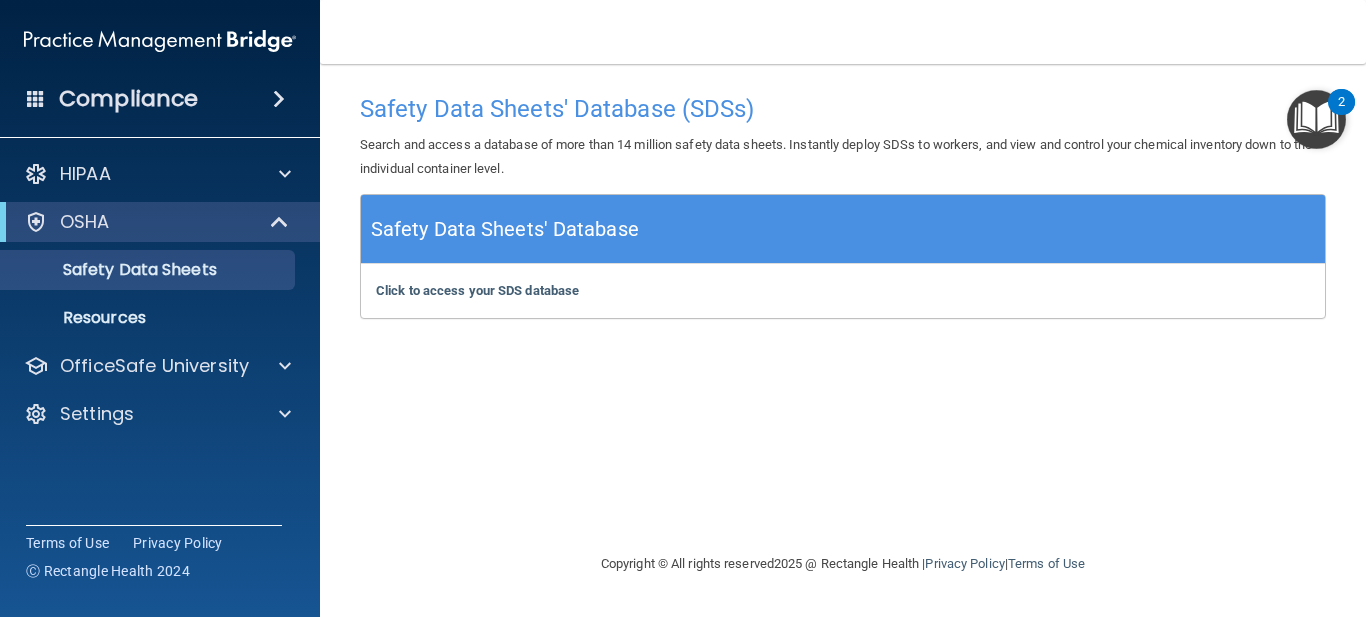 click on "Safety Data Sheets' Database" at bounding box center (505, 229) 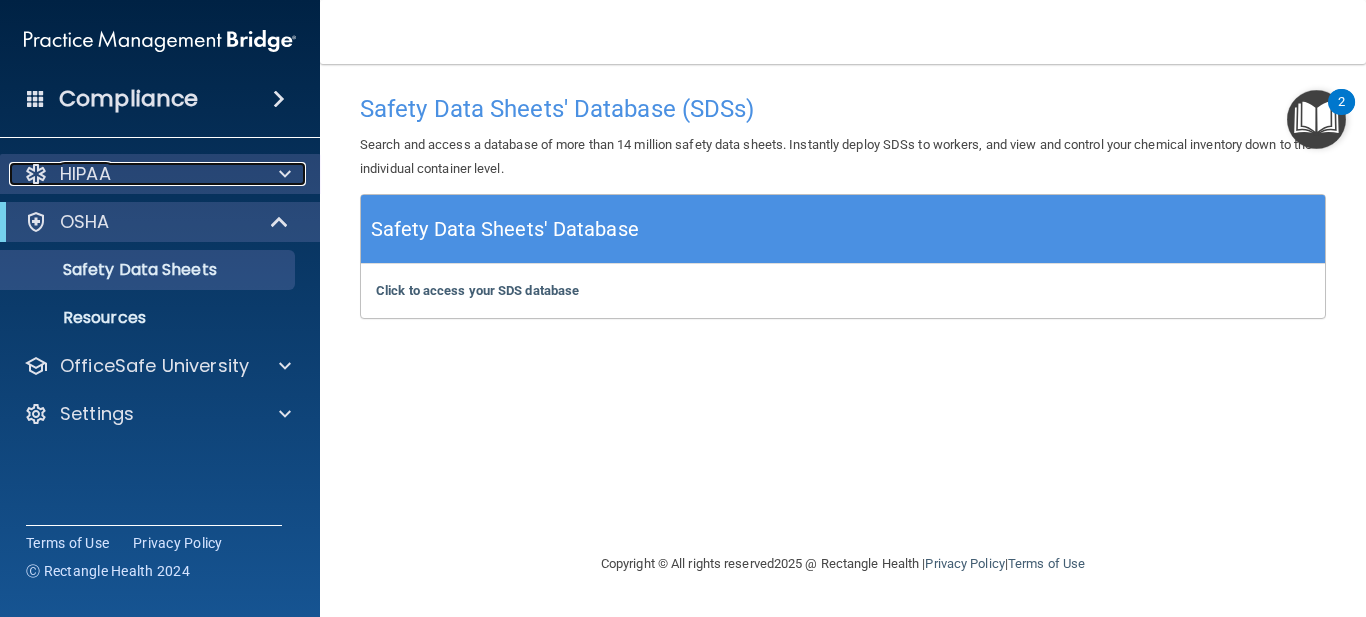 click on "HIPAA" at bounding box center [133, 174] 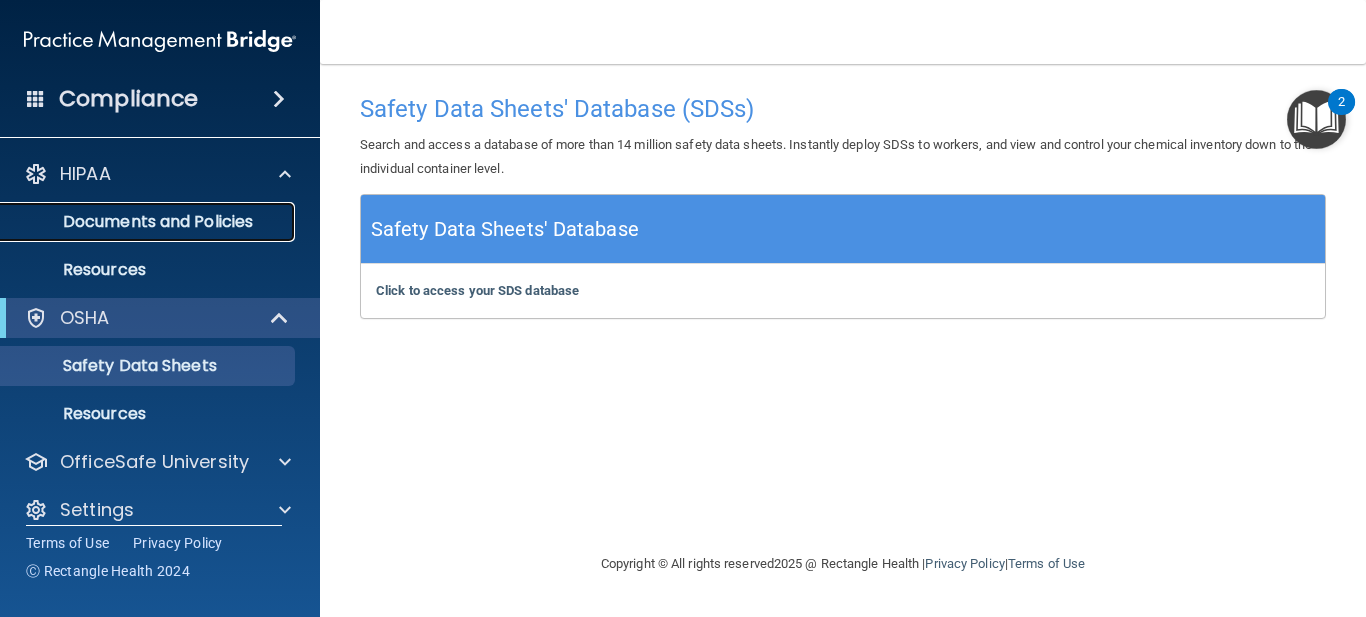 click on "Documents and Policies" at bounding box center [137, 222] 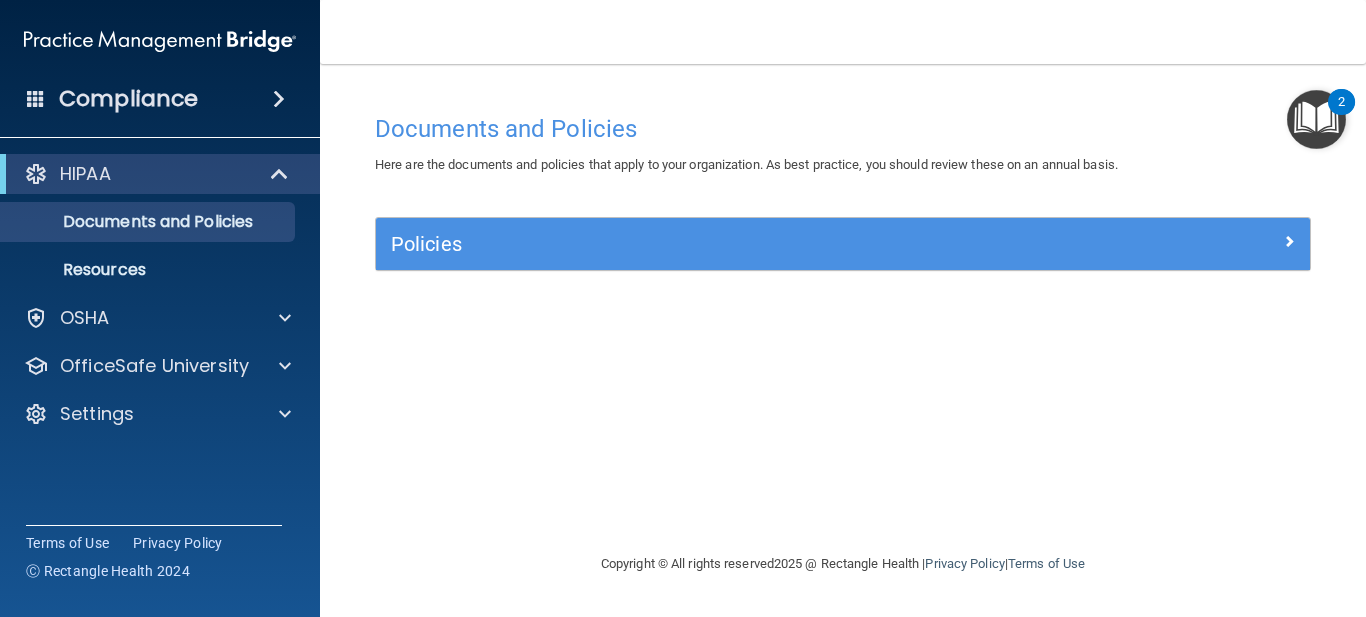 click at bounding box center (1316, 119) 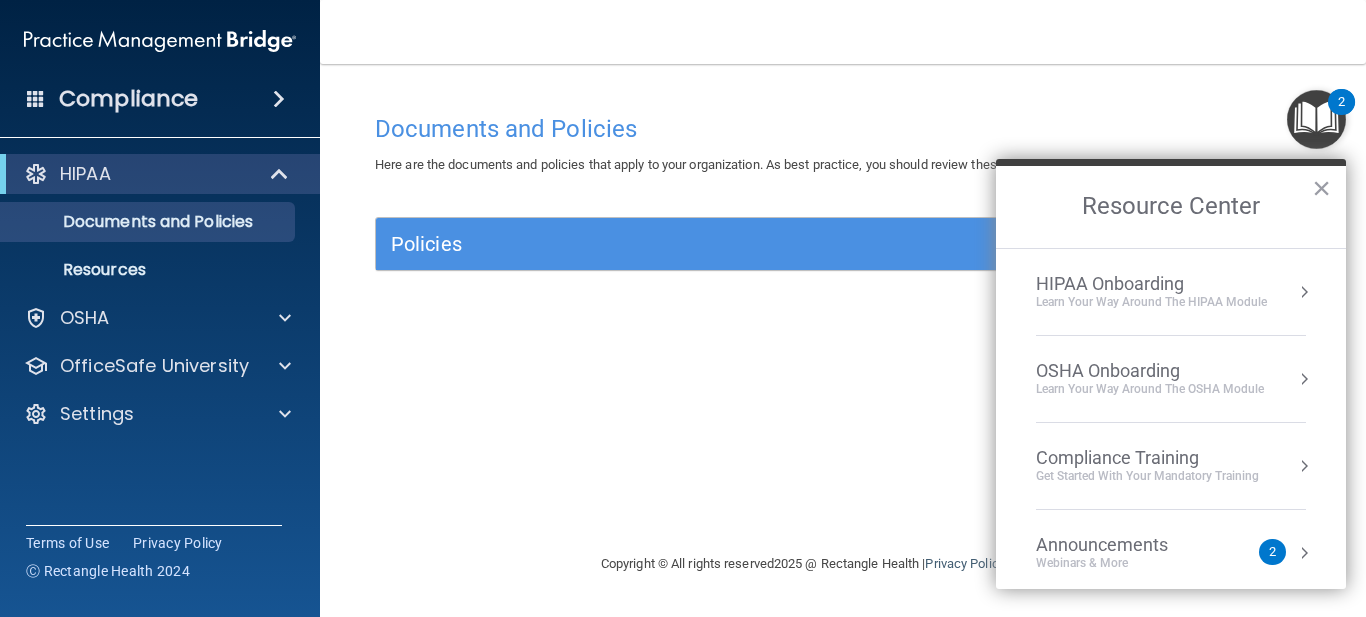 click on "Get Started with your mandatory training" at bounding box center (1147, 476) 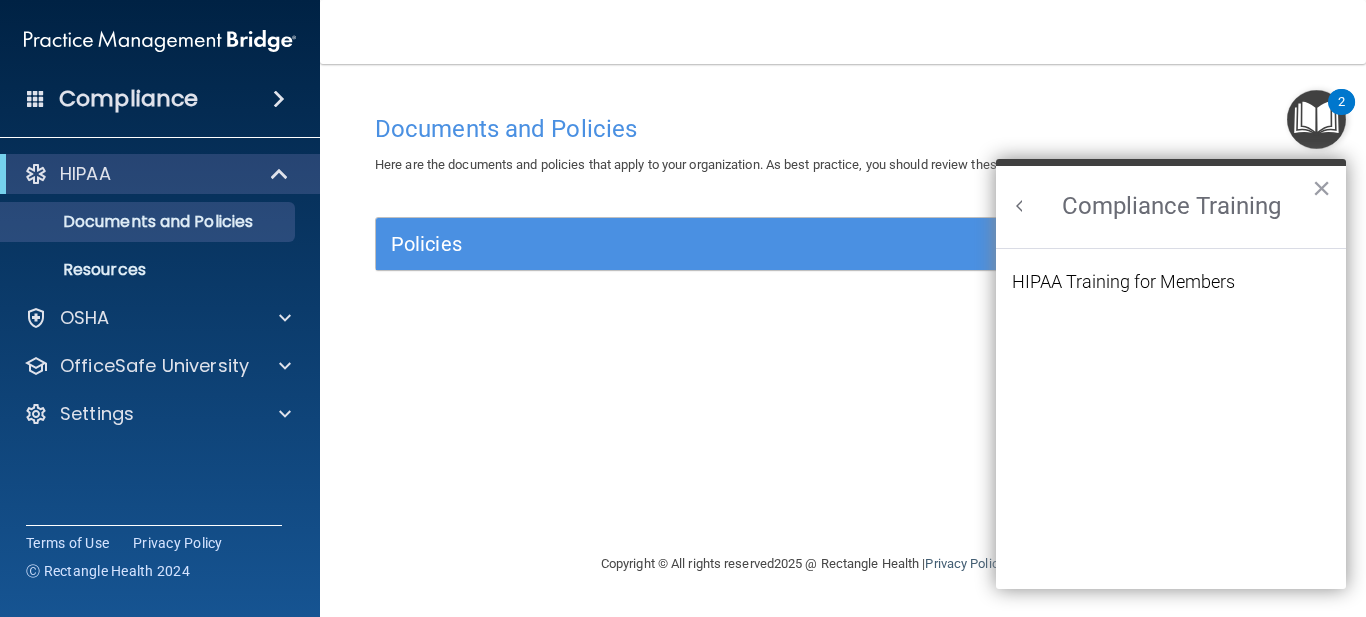 scroll, scrollTop: 0, scrollLeft: 0, axis: both 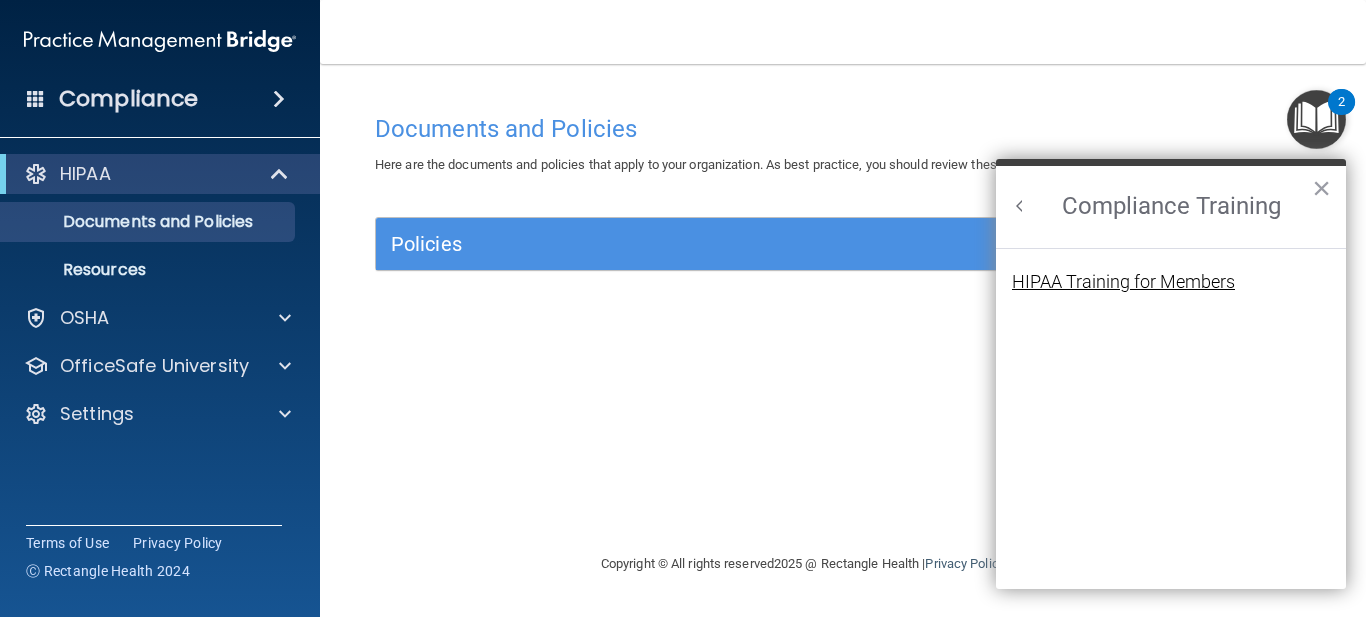 click on "HIPAA Training for Members" at bounding box center [1123, 282] 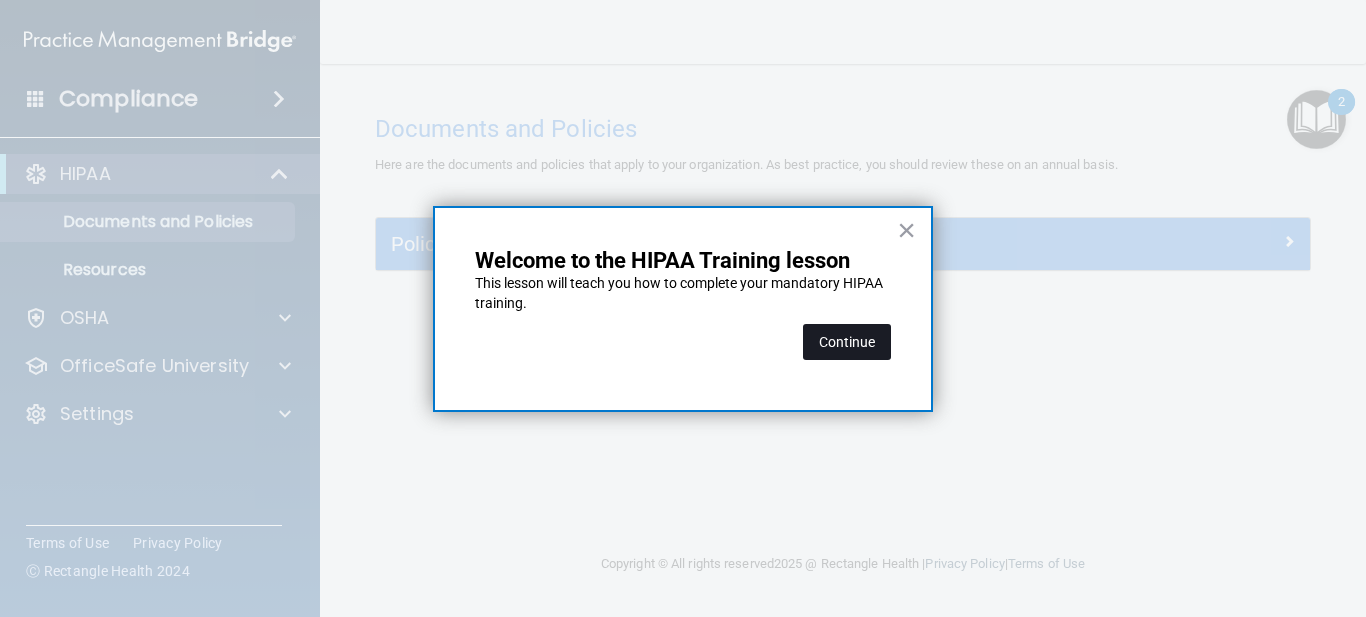 click on "Continue" at bounding box center (847, 342) 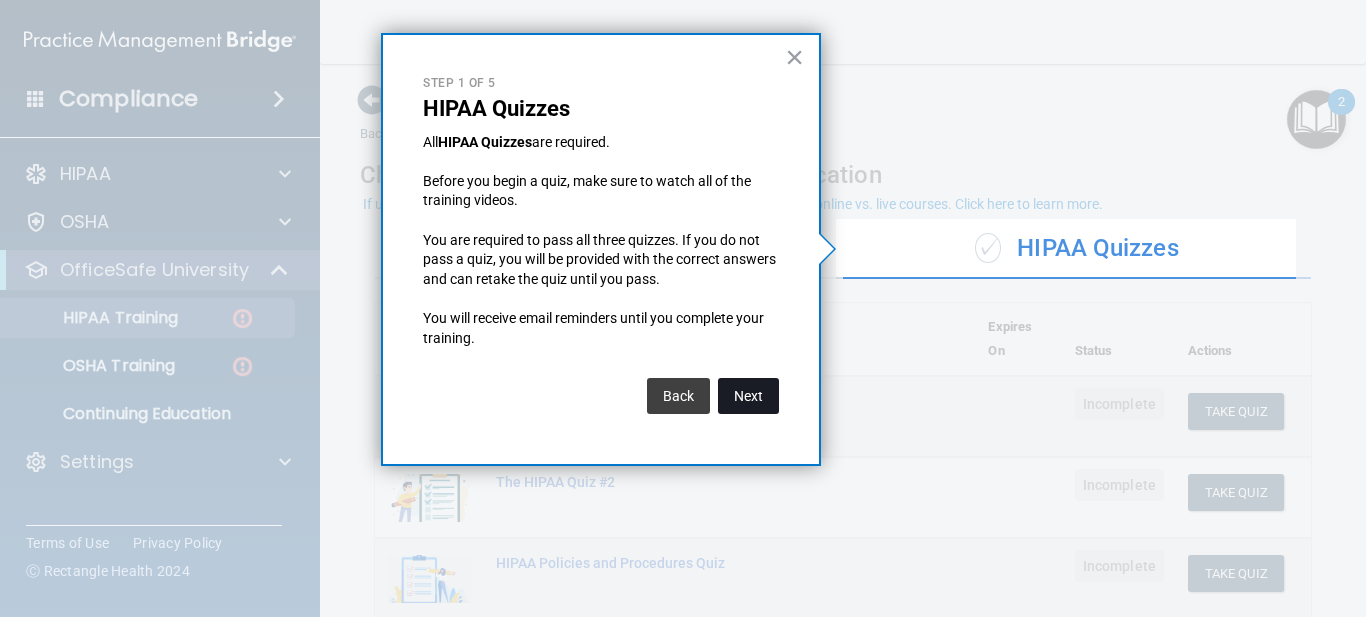 click on "Next" at bounding box center (748, 396) 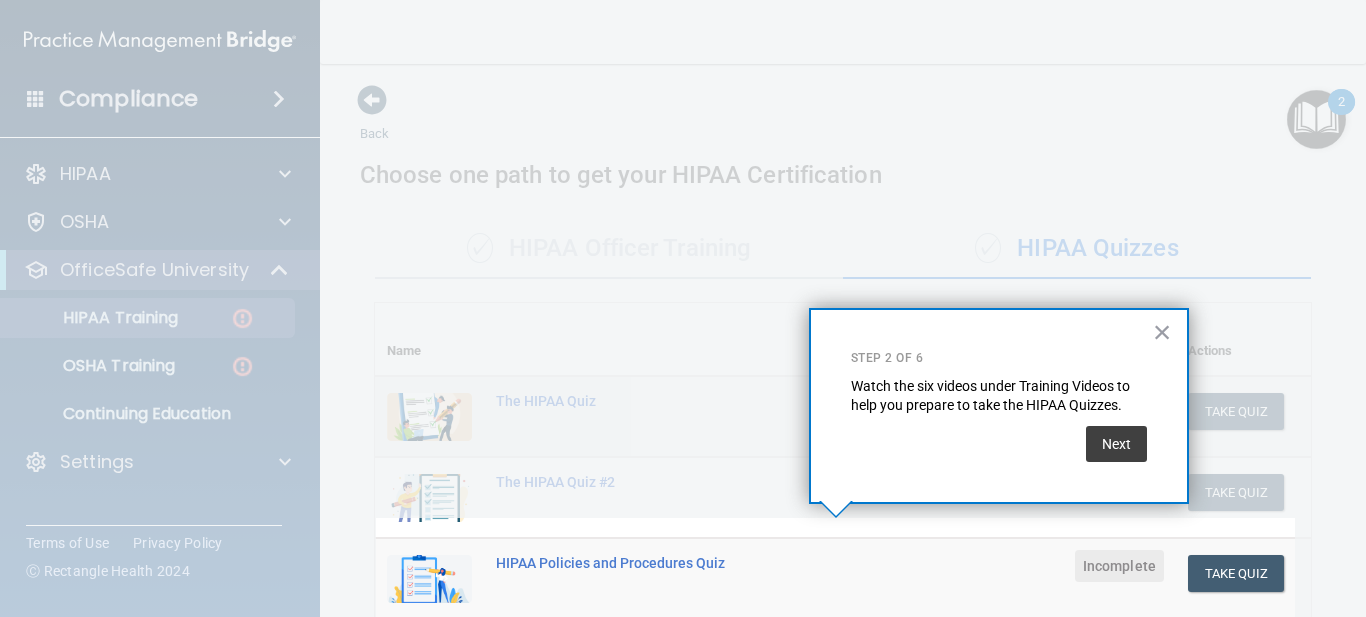 scroll, scrollTop: 321, scrollLeft: 0, axis: vertical 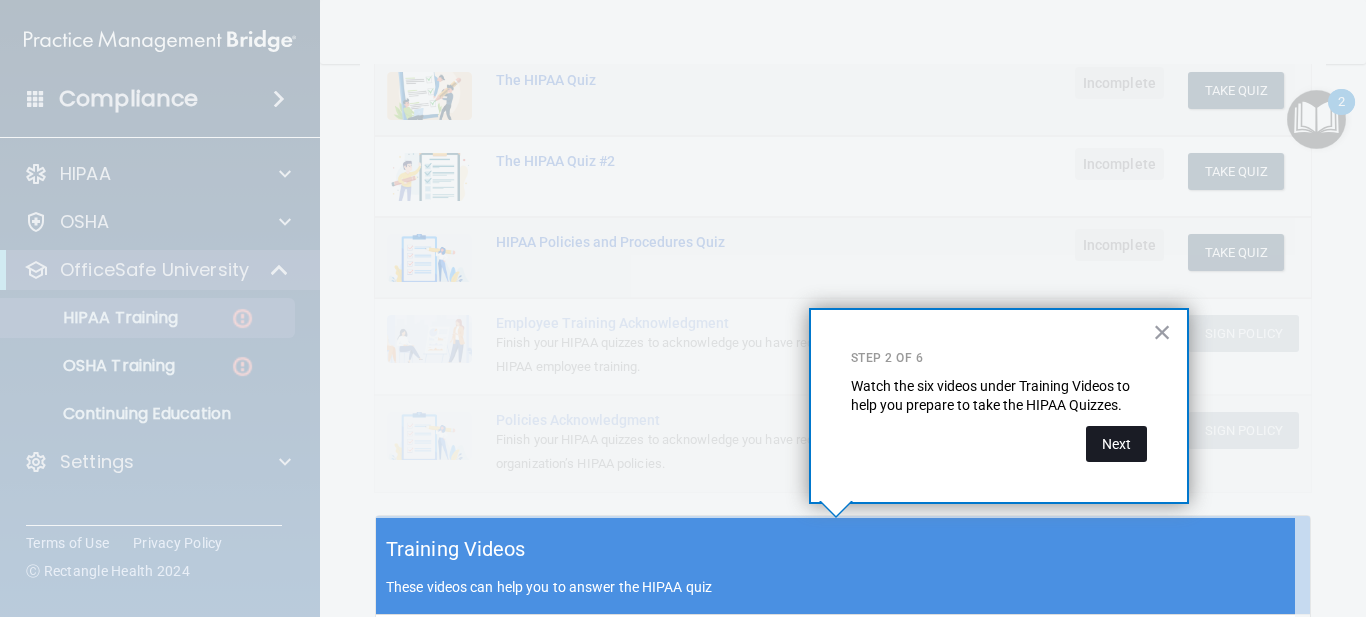 click on "Next" at bounding box center (1116, 444) 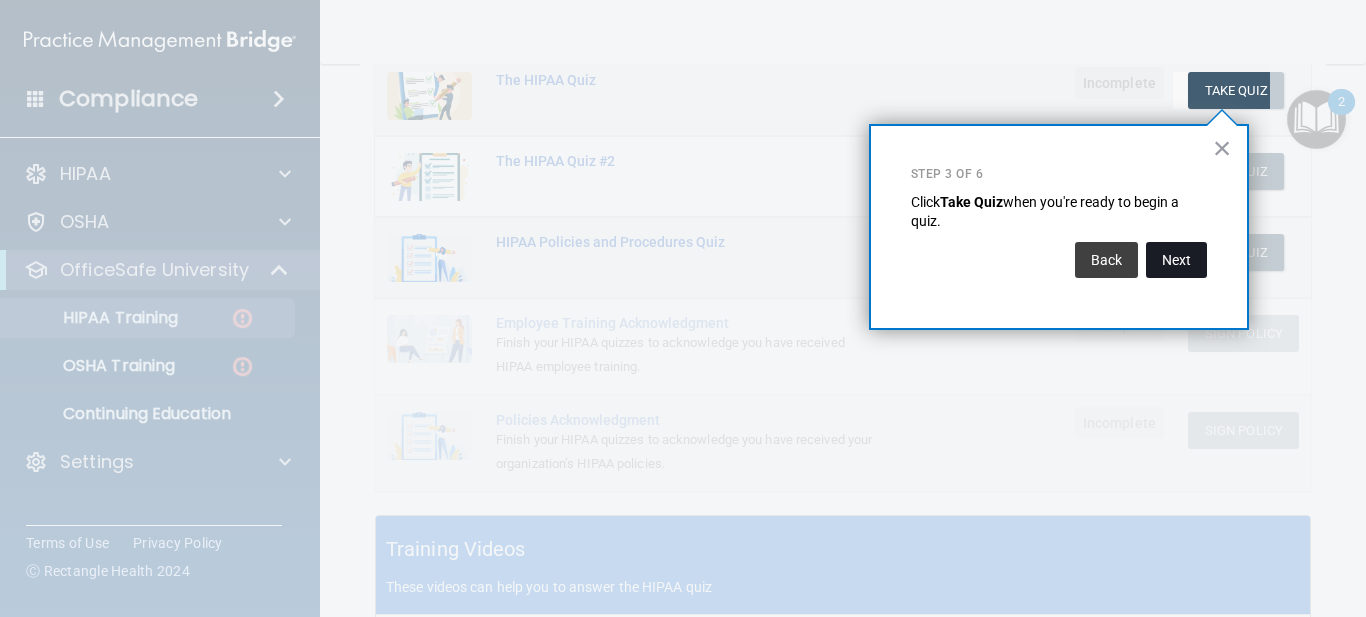 click on "Next" at bounding box center [1176, 260] 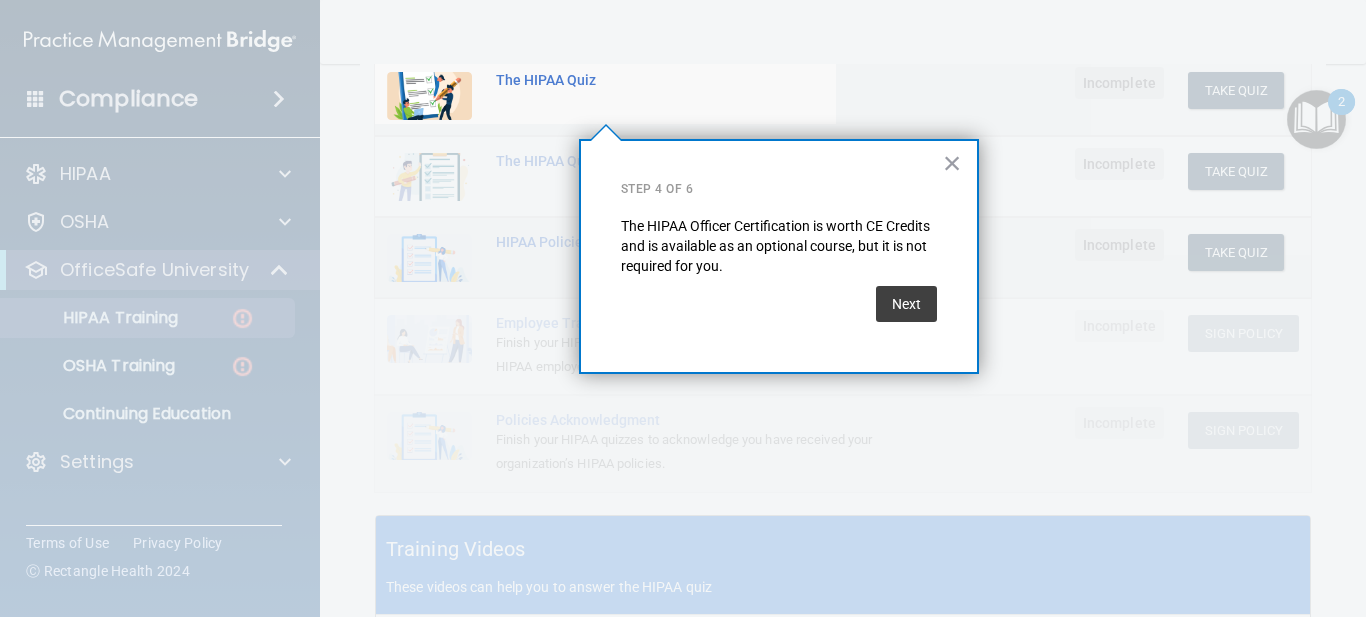 scroll, scrollTop: 155, scrollLeft: 0, axis: vertical 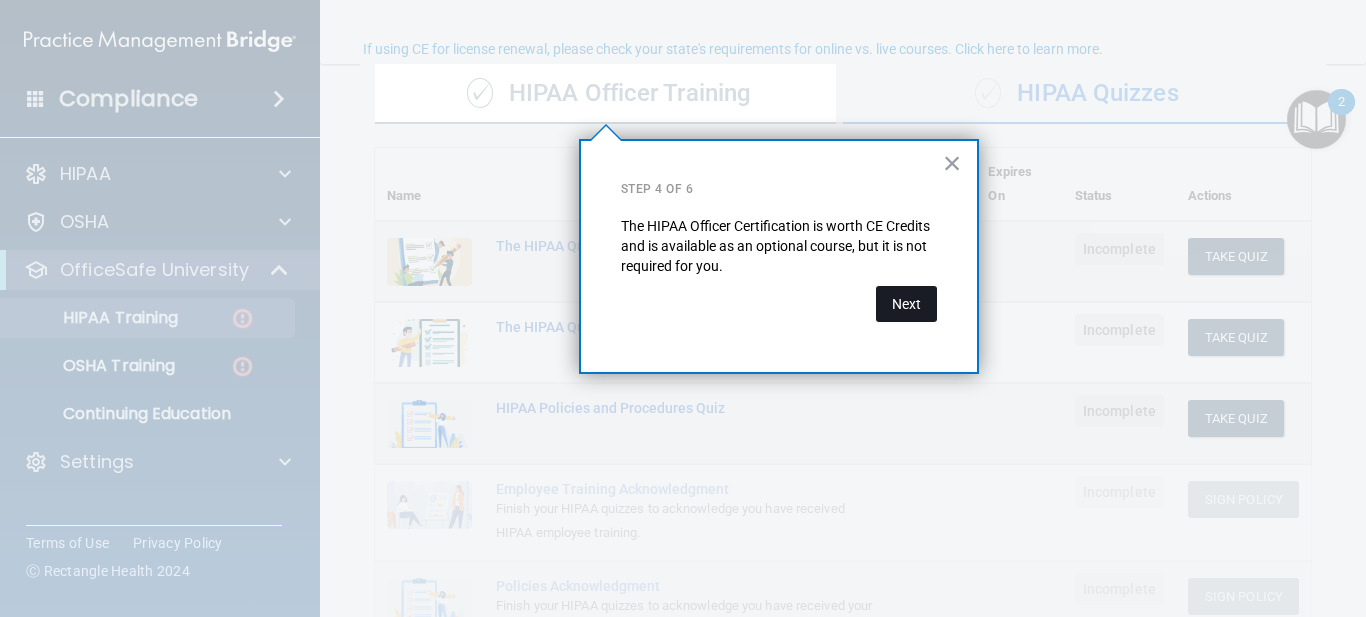 click on "Next" at bounding box center [906, 304] 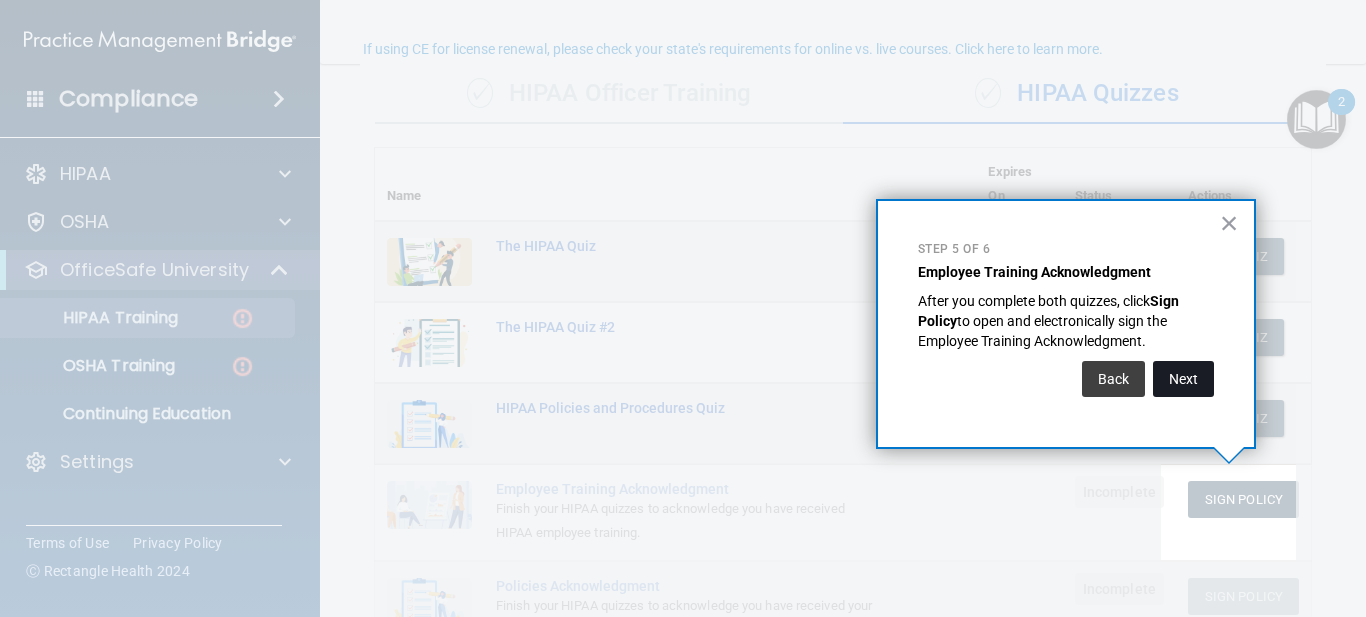click on "Next" at bounding box center (1183, 379) 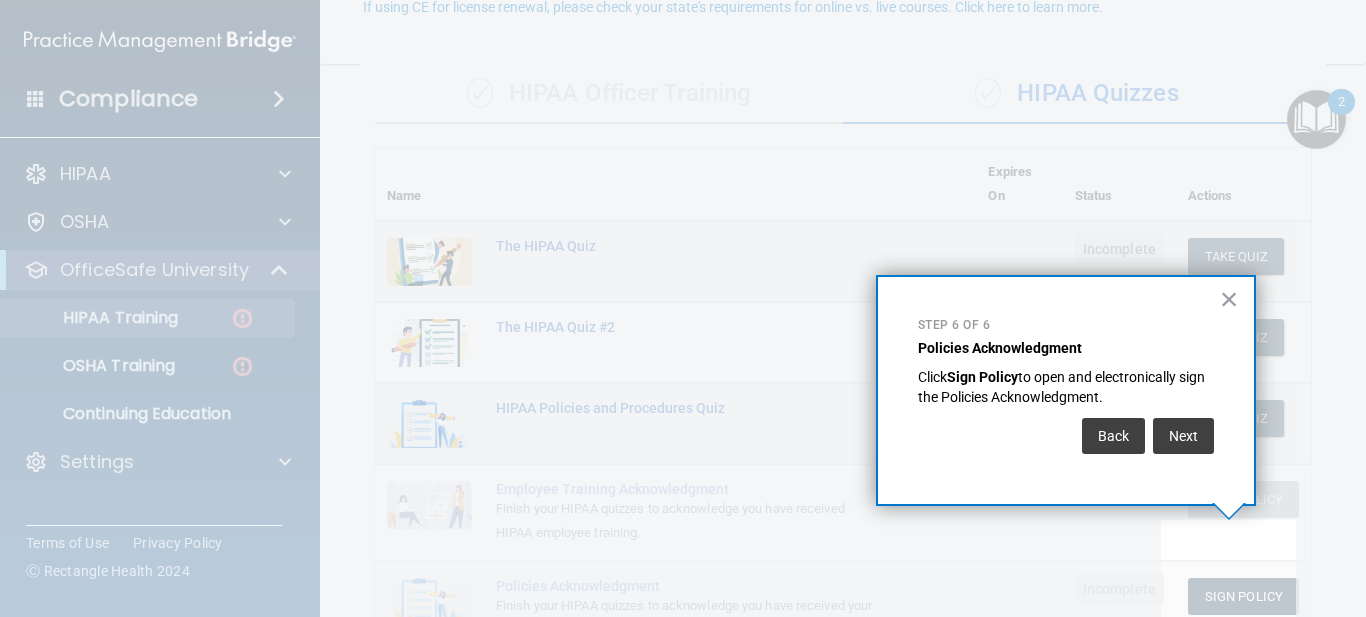 scroll, scrollTop: 197, scrollLeft: 0, axis: vertical 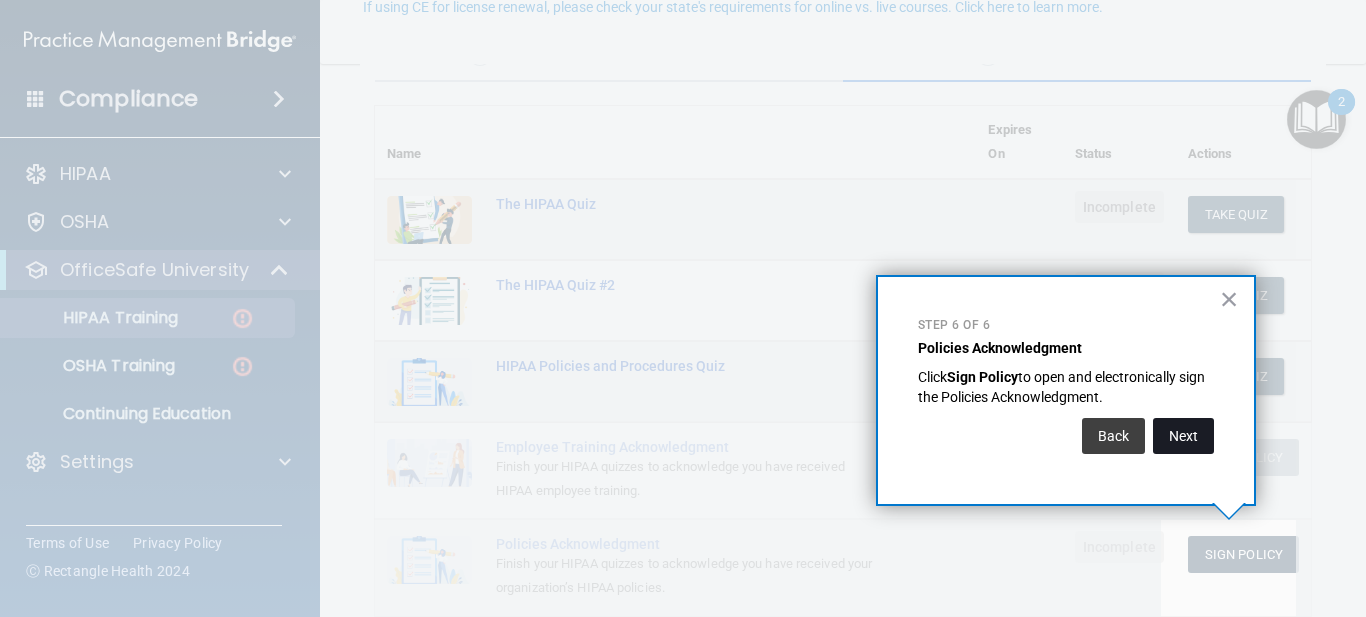 click on "Next" at bounding box center (1183, 436) 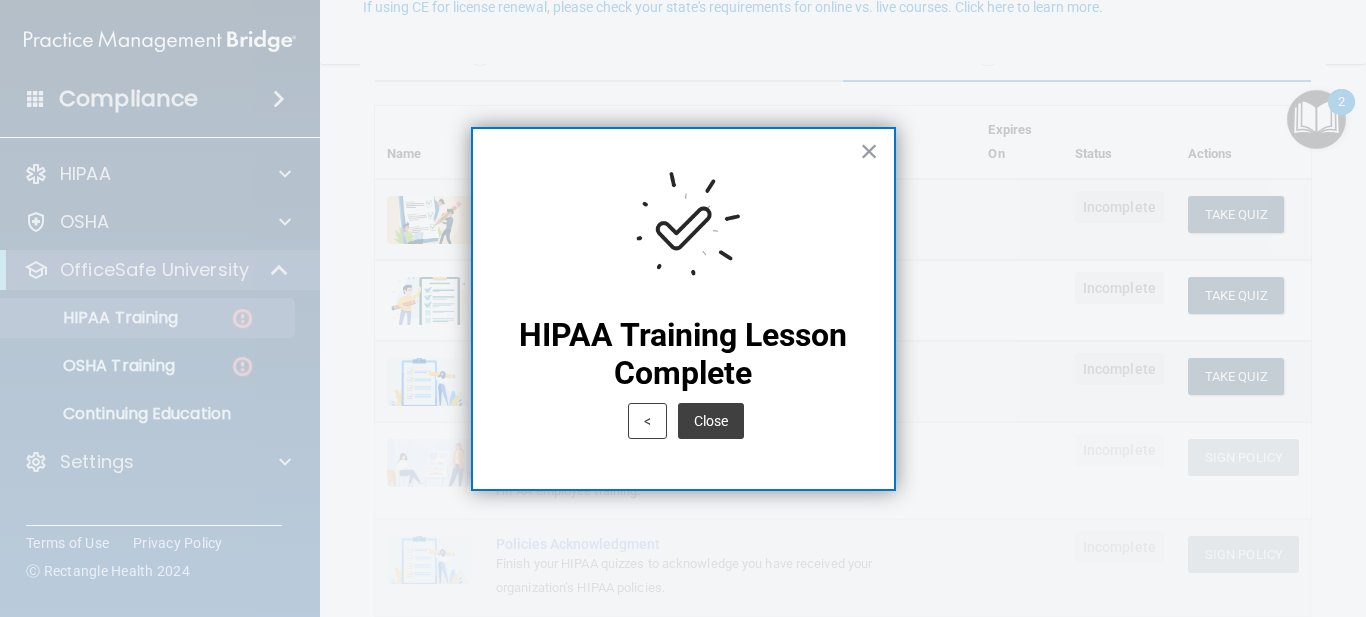click at bounding box center (683, 232) 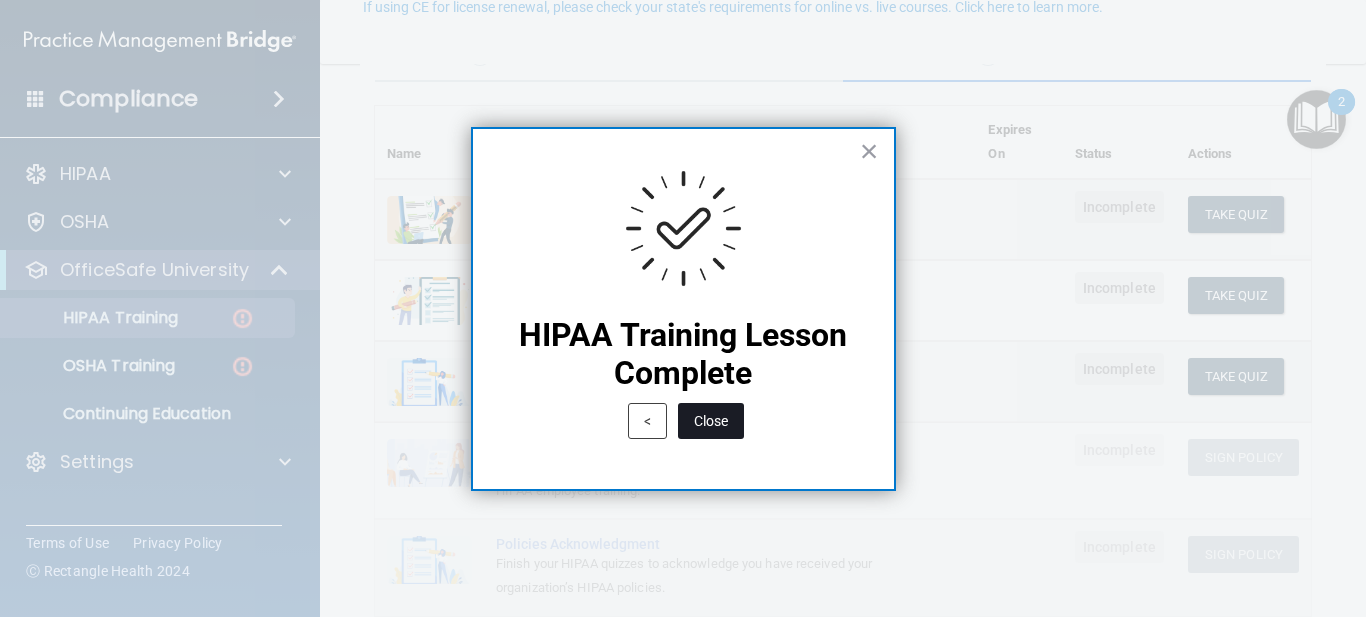 click on "Close" at bounding box center [711, 421] 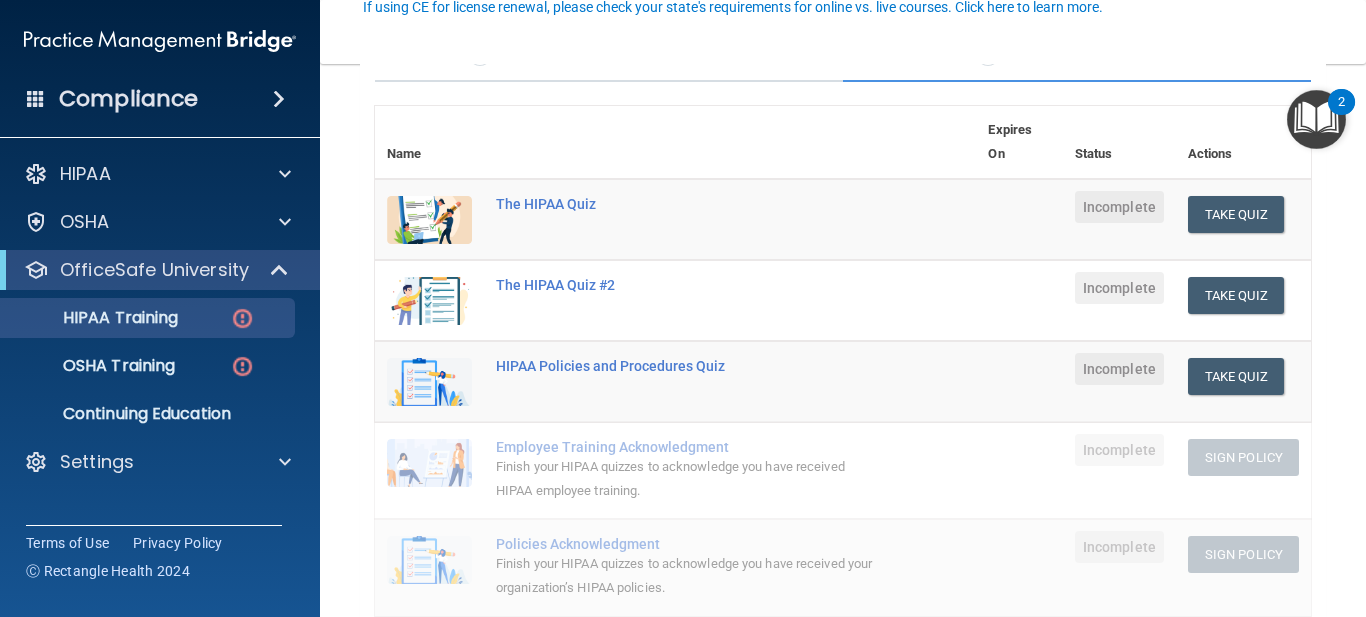 scroll, scrollTop: 0, scrollLeft: 0, axis: both 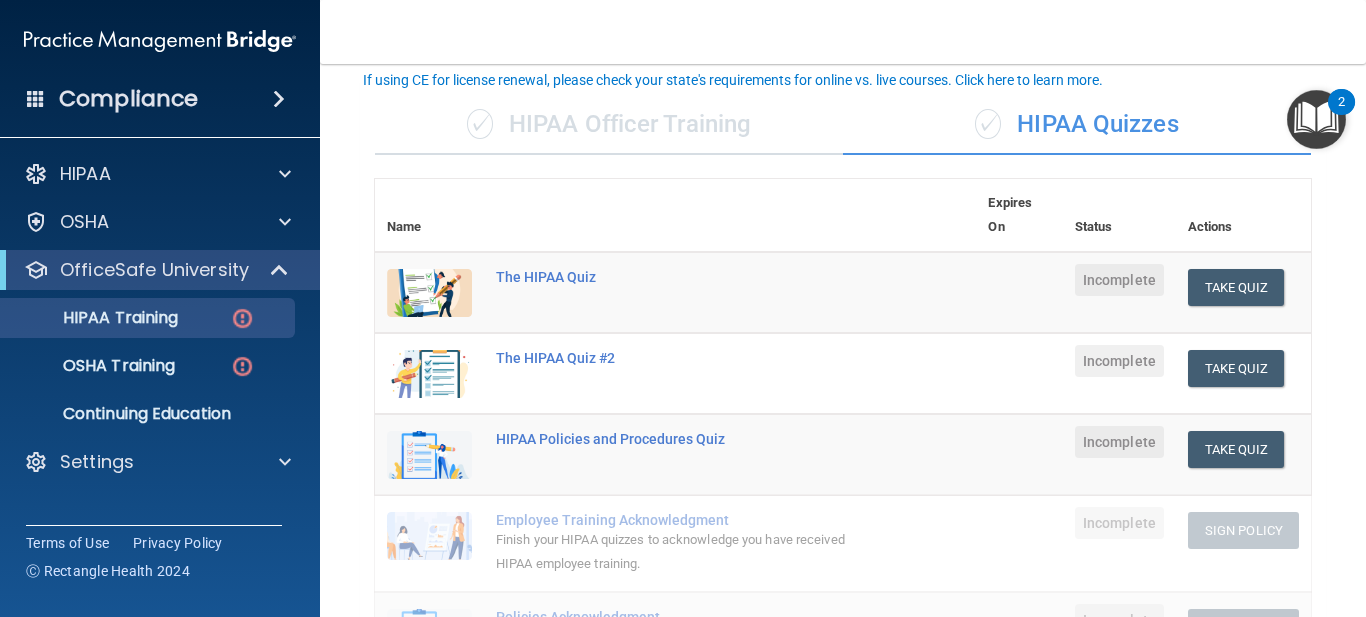 click on "✓   HIPAA Officer Training" at bounding box center (609, 125) 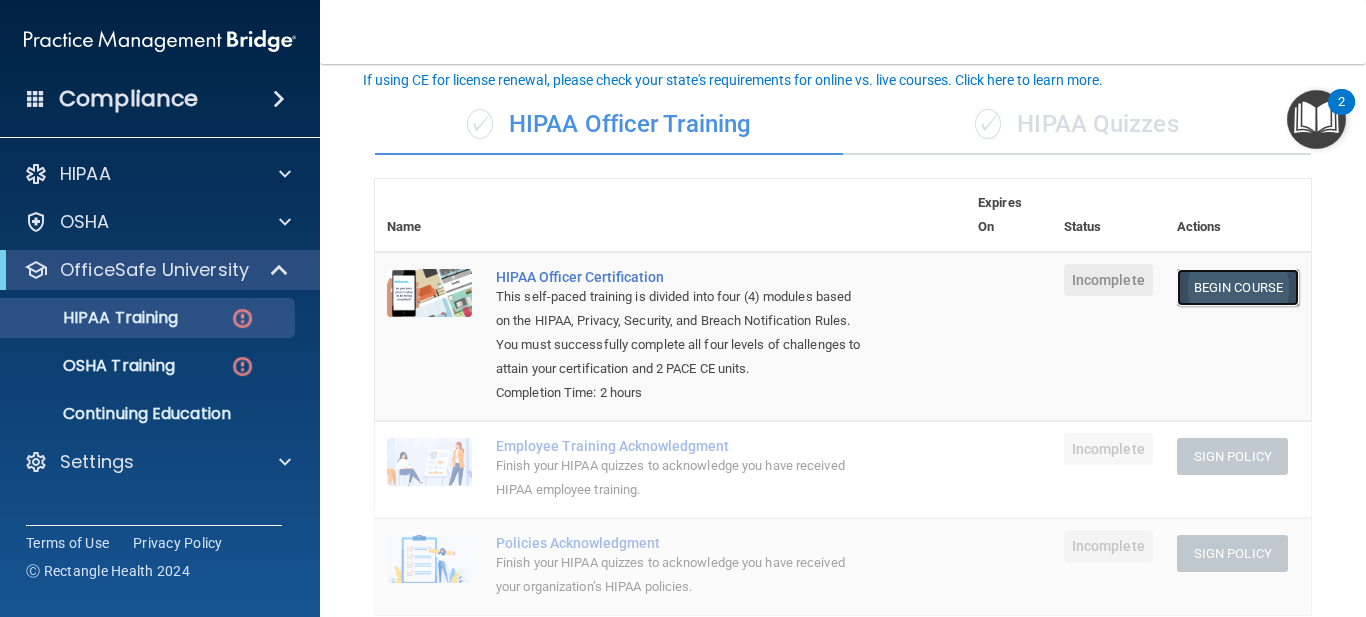 click on "Begin Course" at bounding box center (1238, 287) 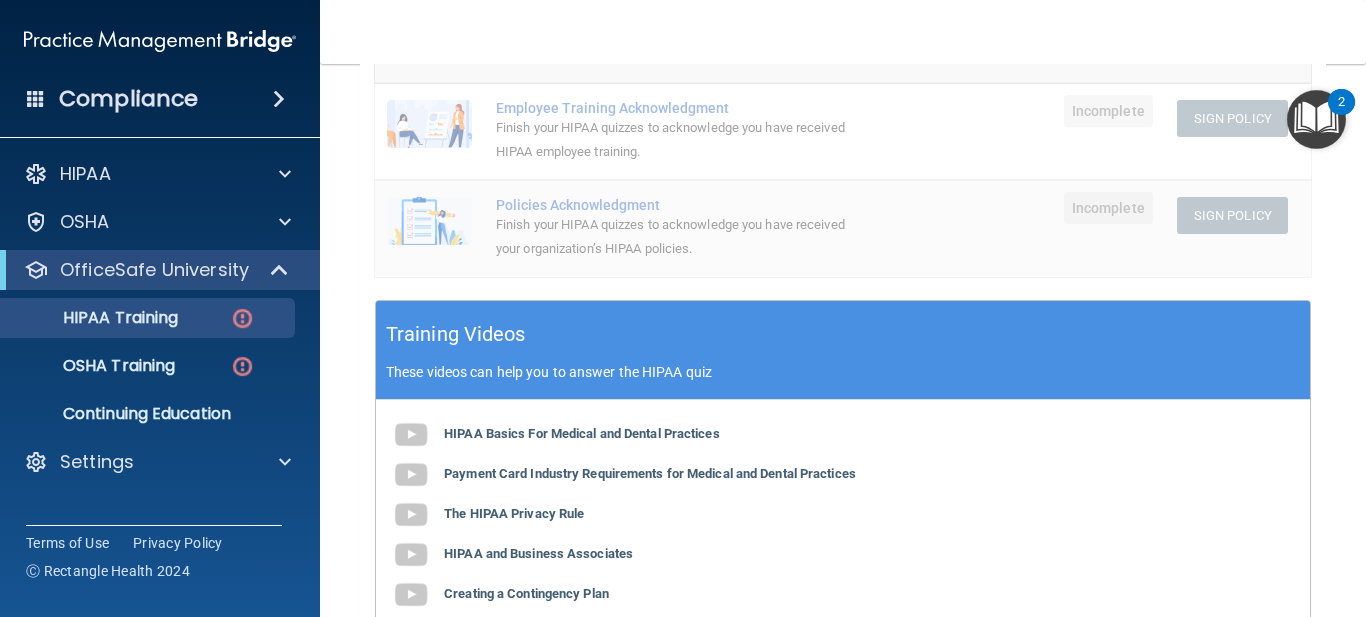 scroll, scrollTop: 460, scrollLeft: 0, axis: vertical 